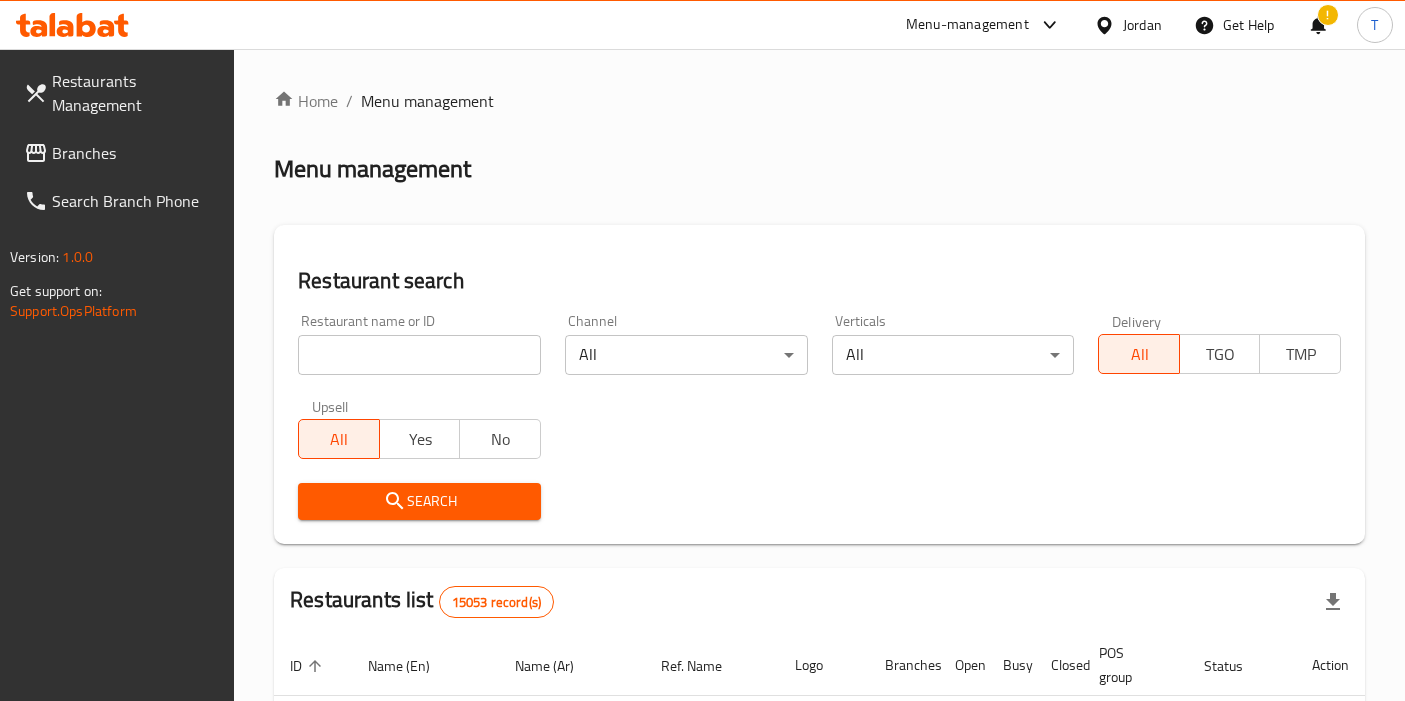 scroll, scrollTop: 0, scrollLeft: 0, axis: both 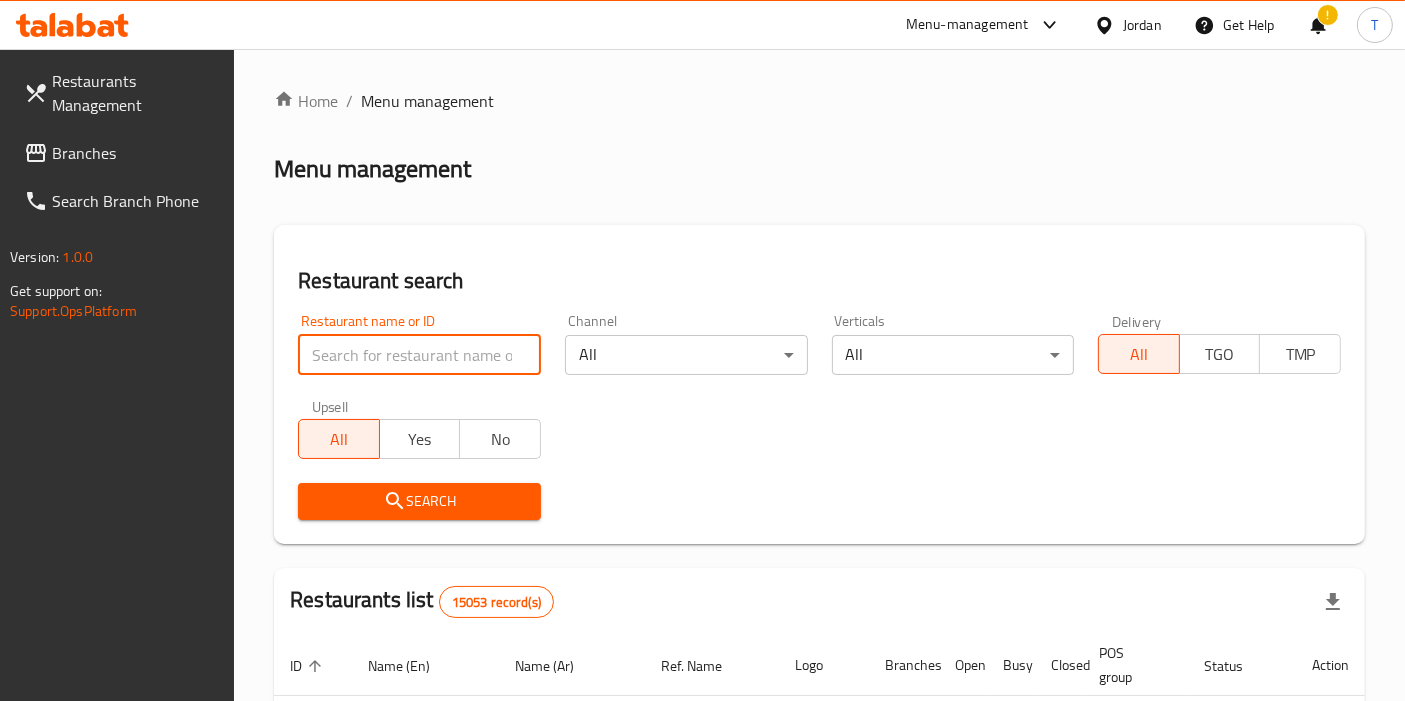 click at bounding box center (419, 355) 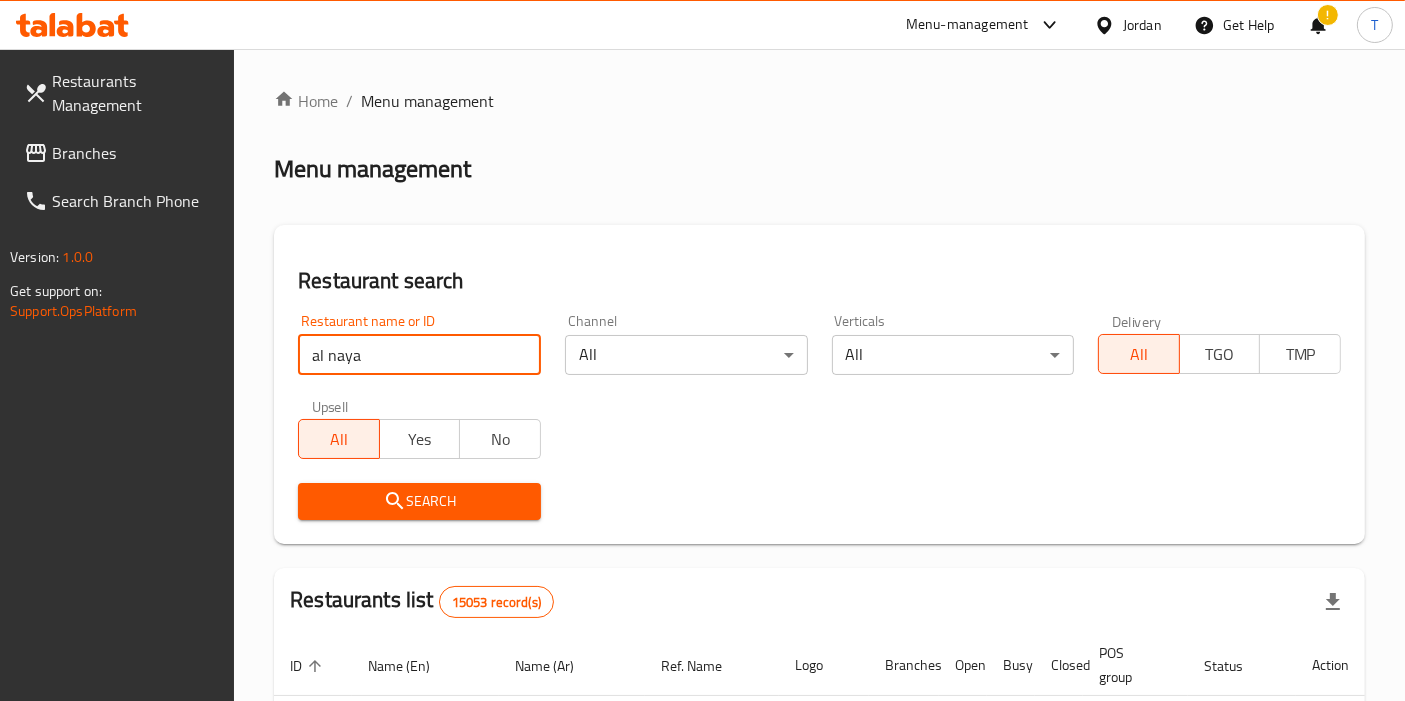 type on "al naya" 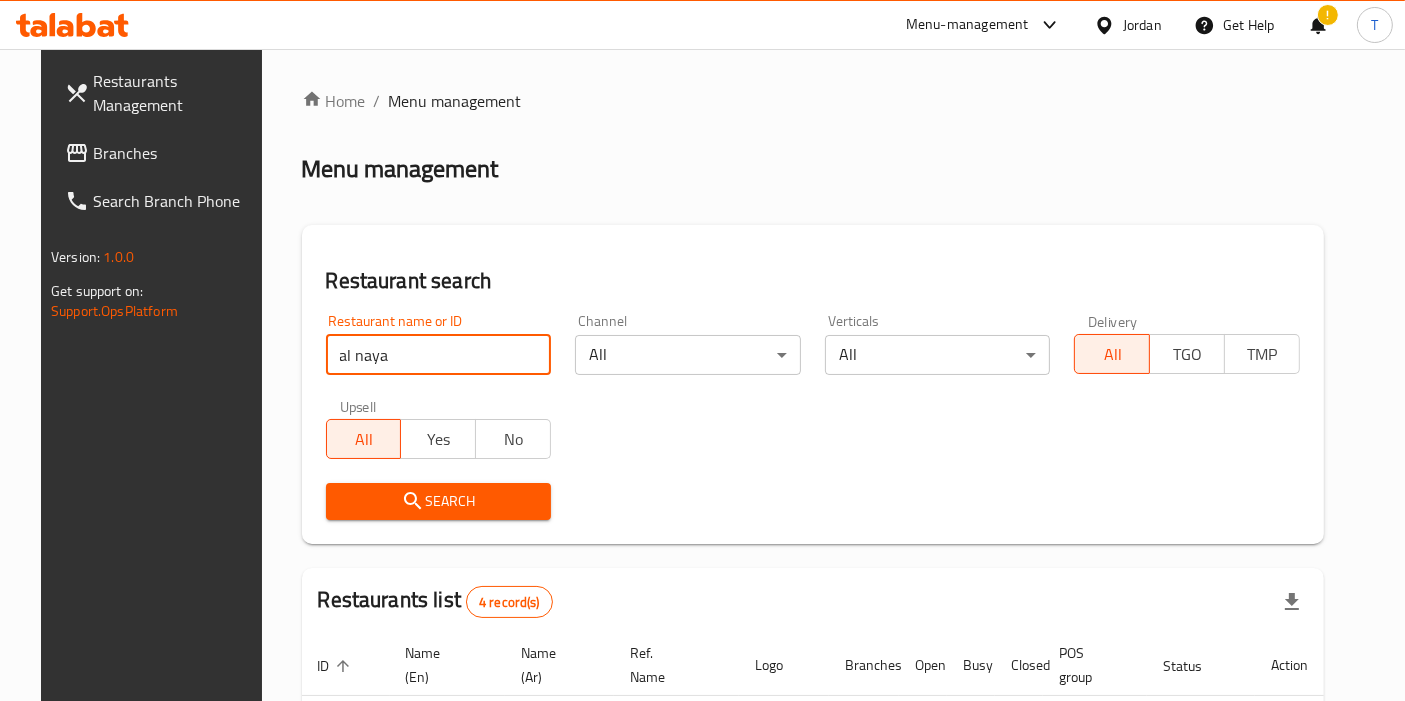 scroll, scrollTop: 385, scrollLeft: 0, axis: vertical 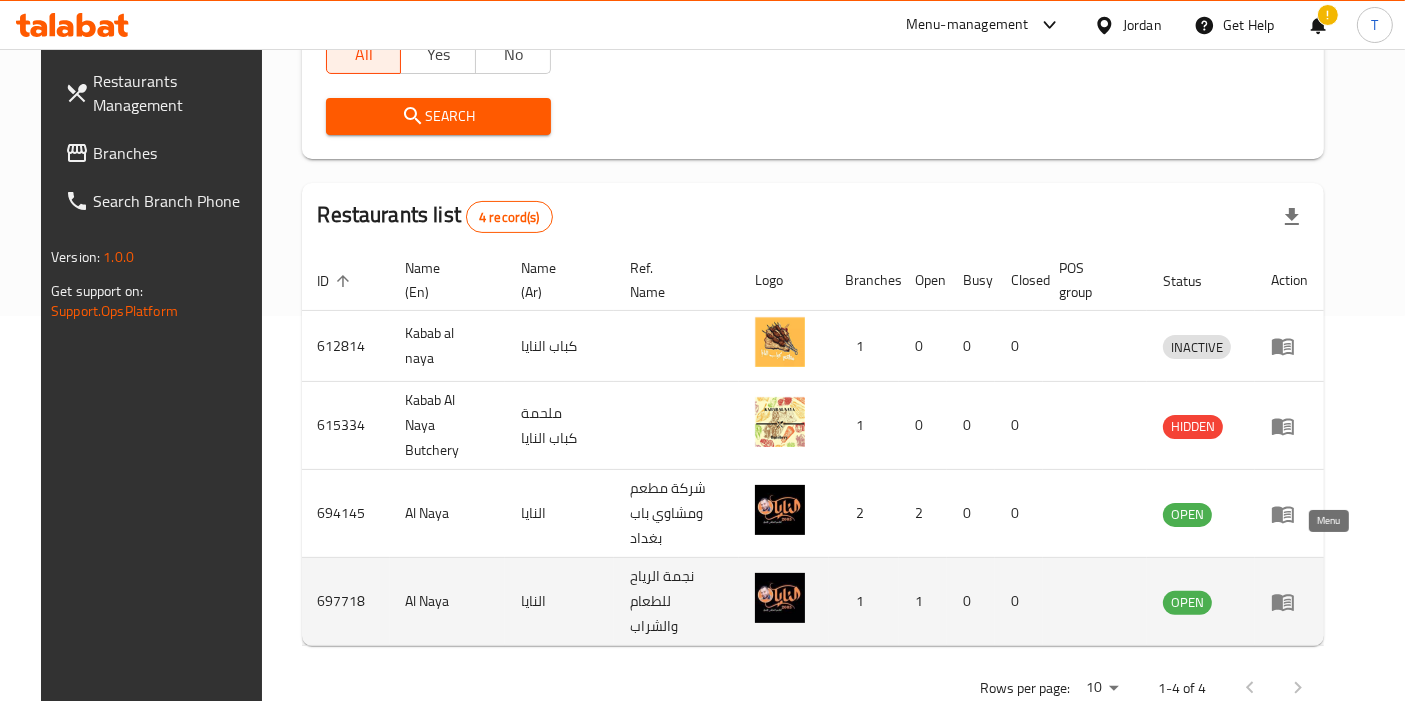 click 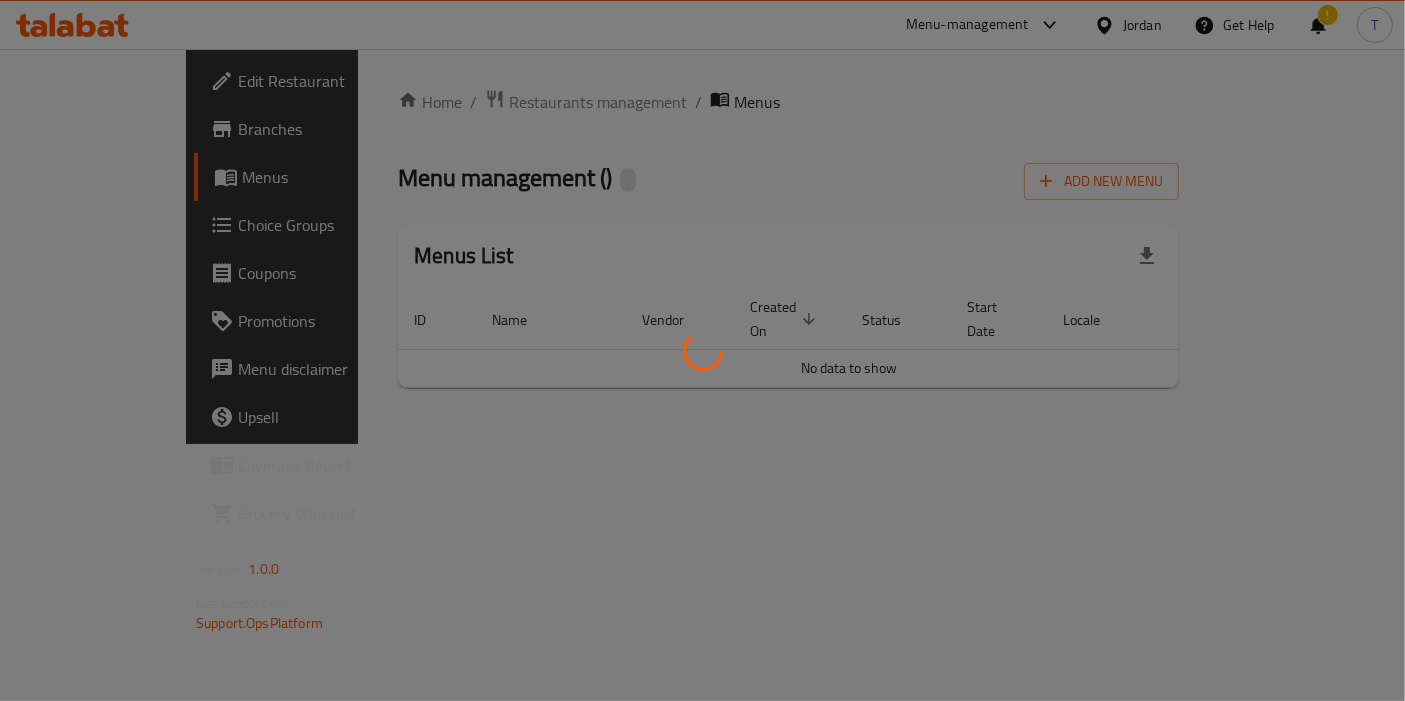 scroll, scrollTop: 0, scrollLeft: 0, axis: both 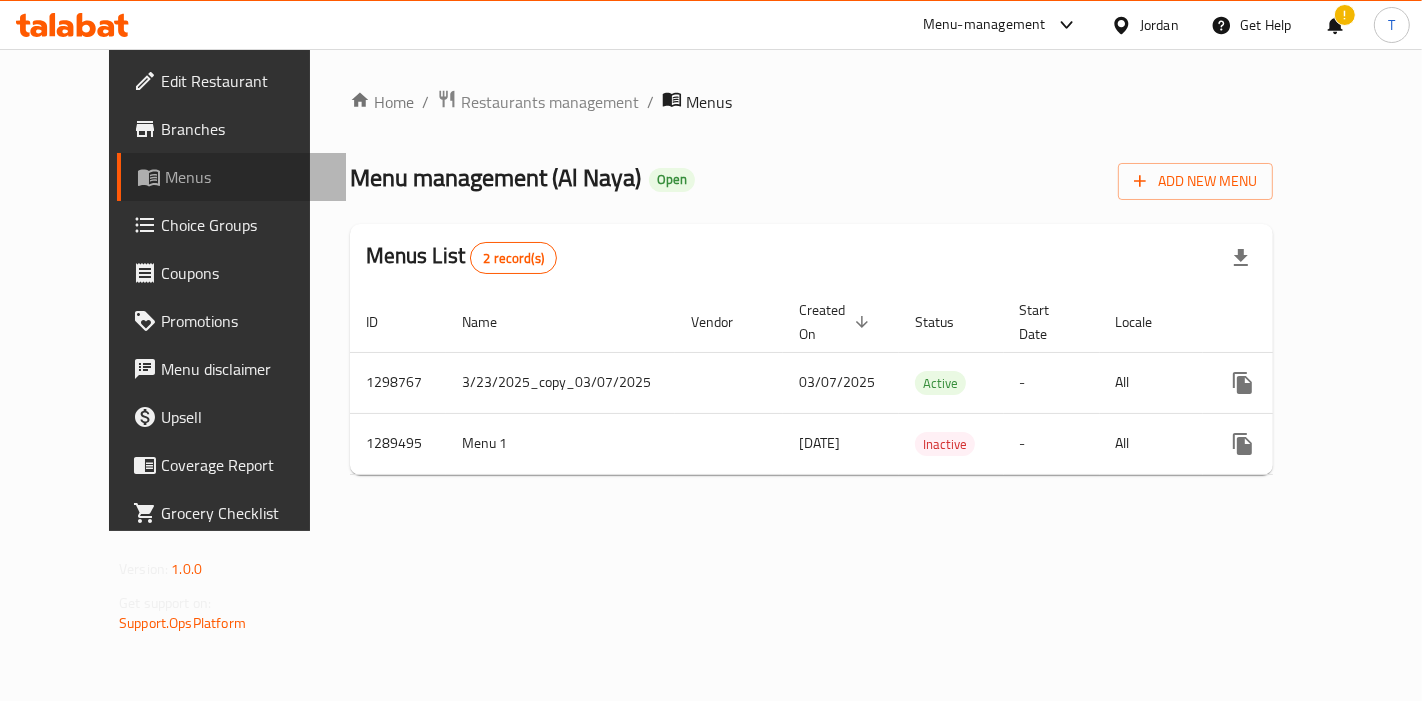 click on "Menus" at bounding box center (247, 177) 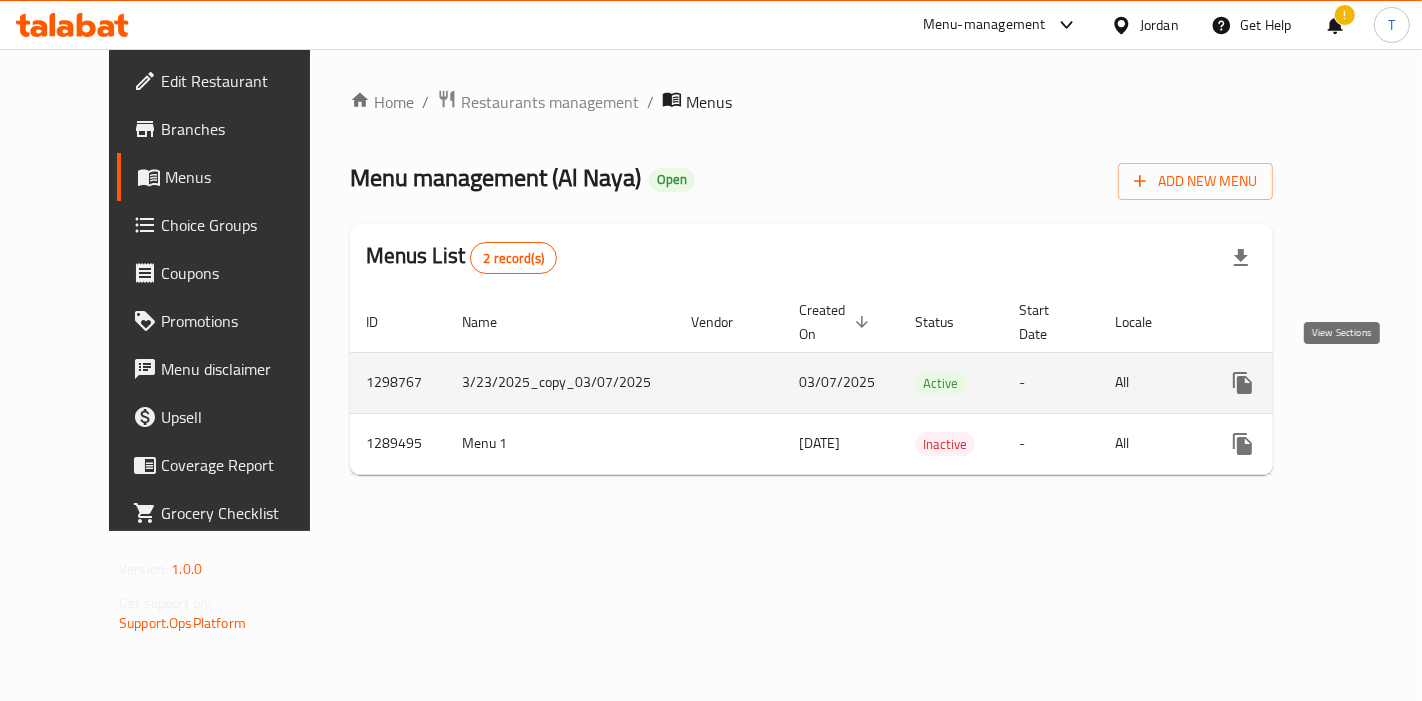 click 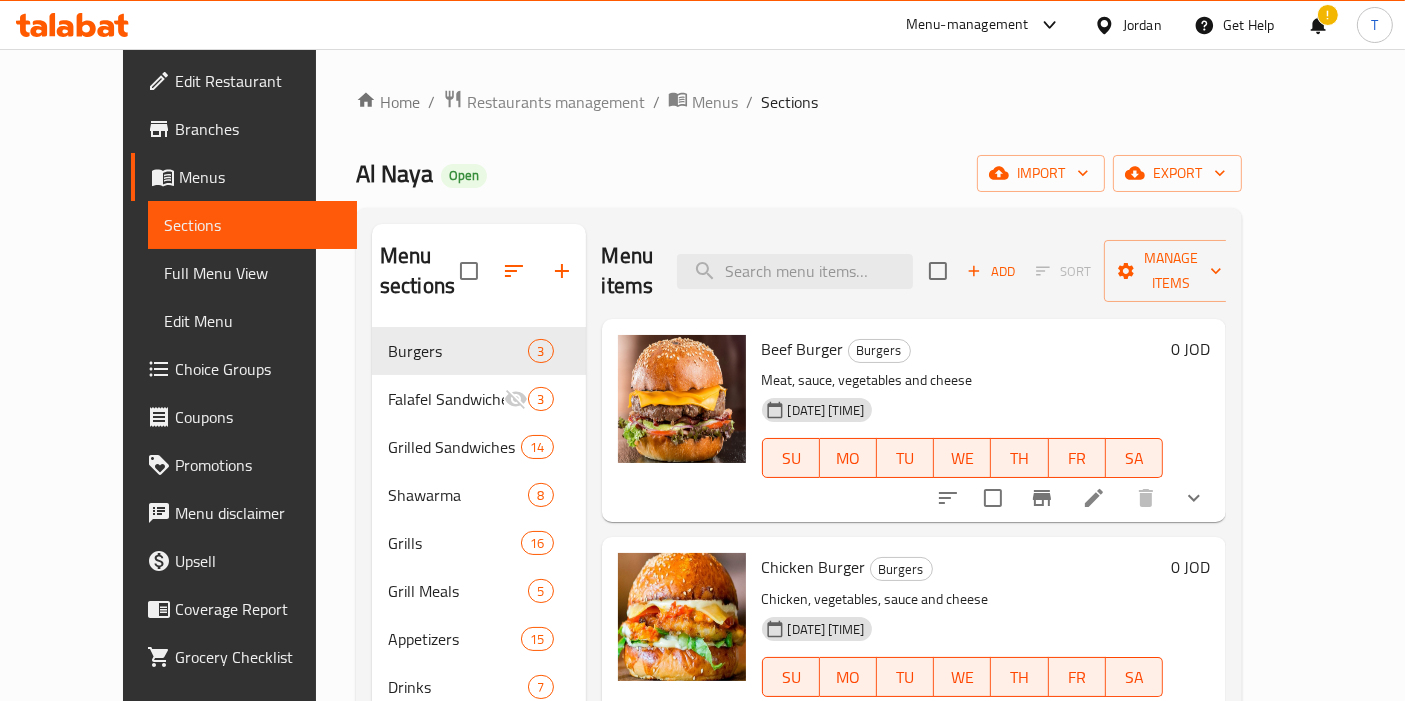 click on "Menus" at bounding box center [260, 177] 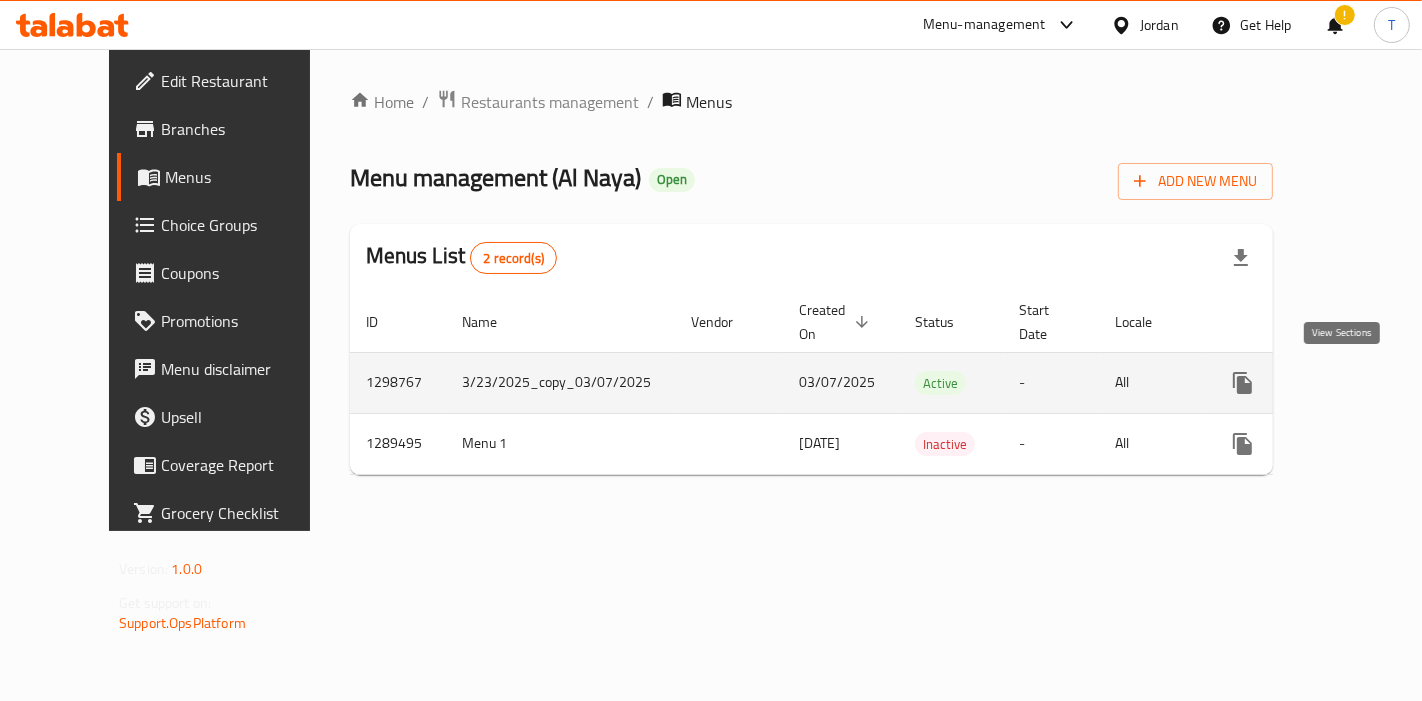 click at bounding box center (1387, 383) 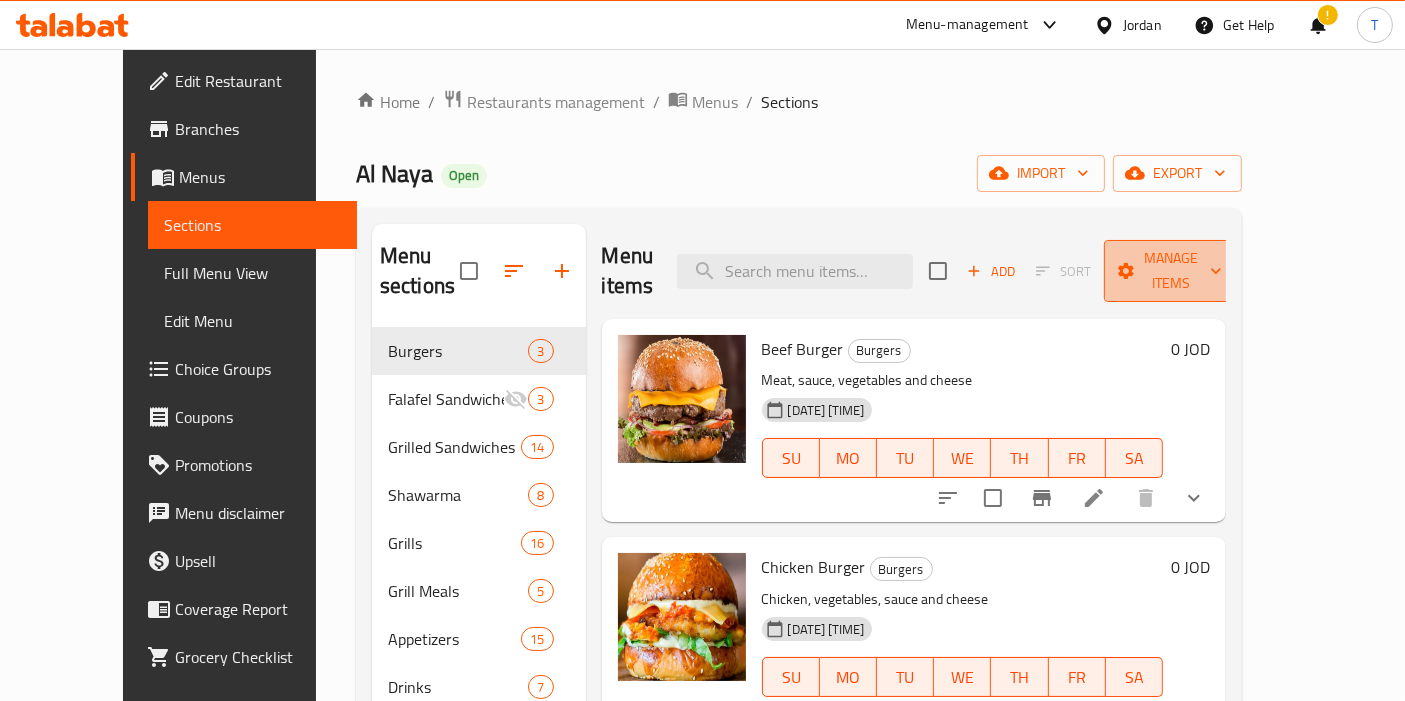 click on "Manage items" at bounding box center (1171, 271) 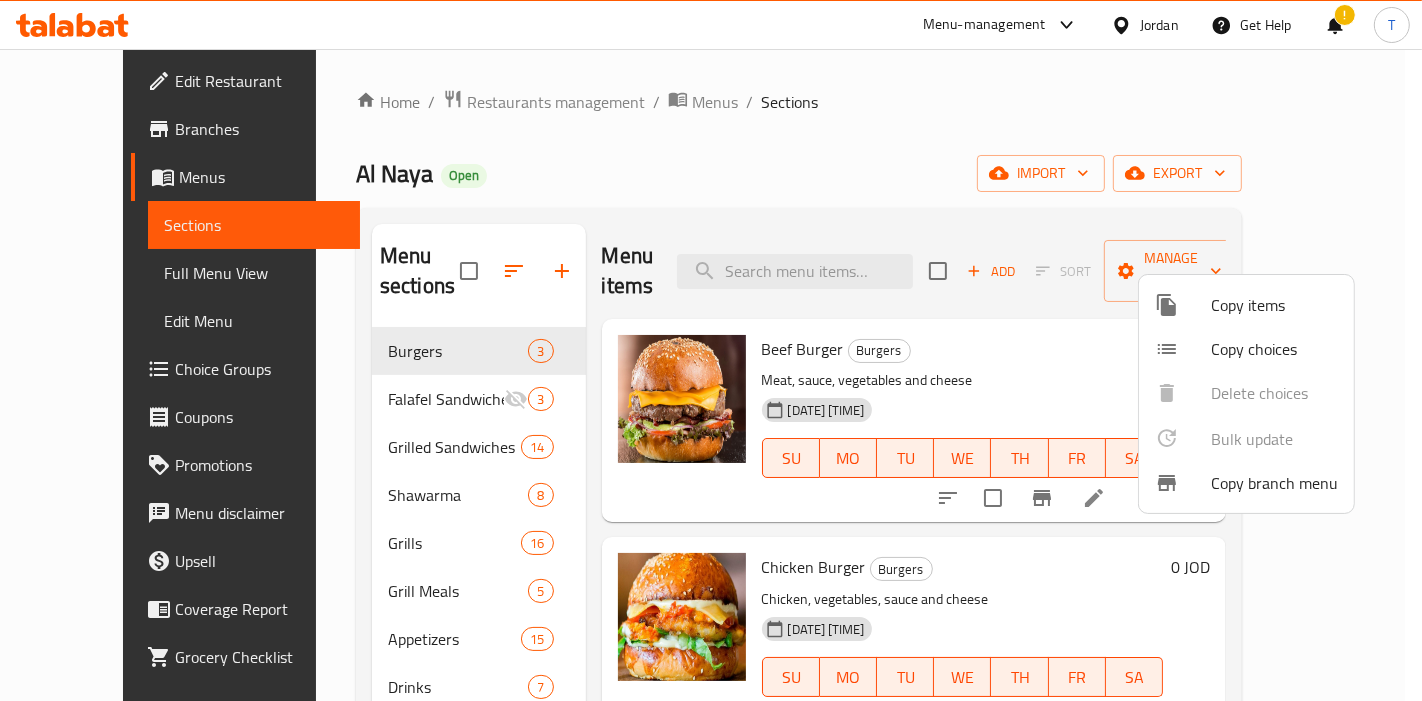 click on "Copy branch menu" at bounding box center (1274, 483) 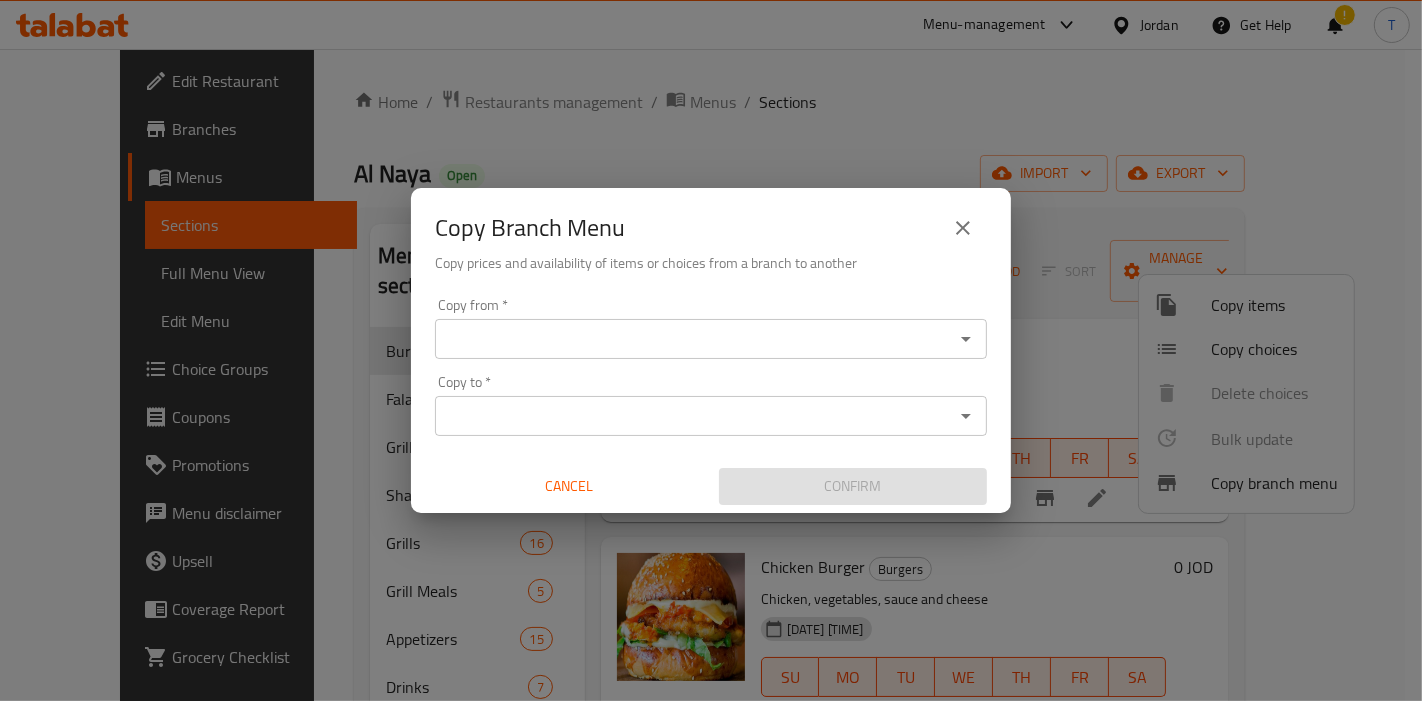 click on "Copy from   *" at bounding box center [694, 339] 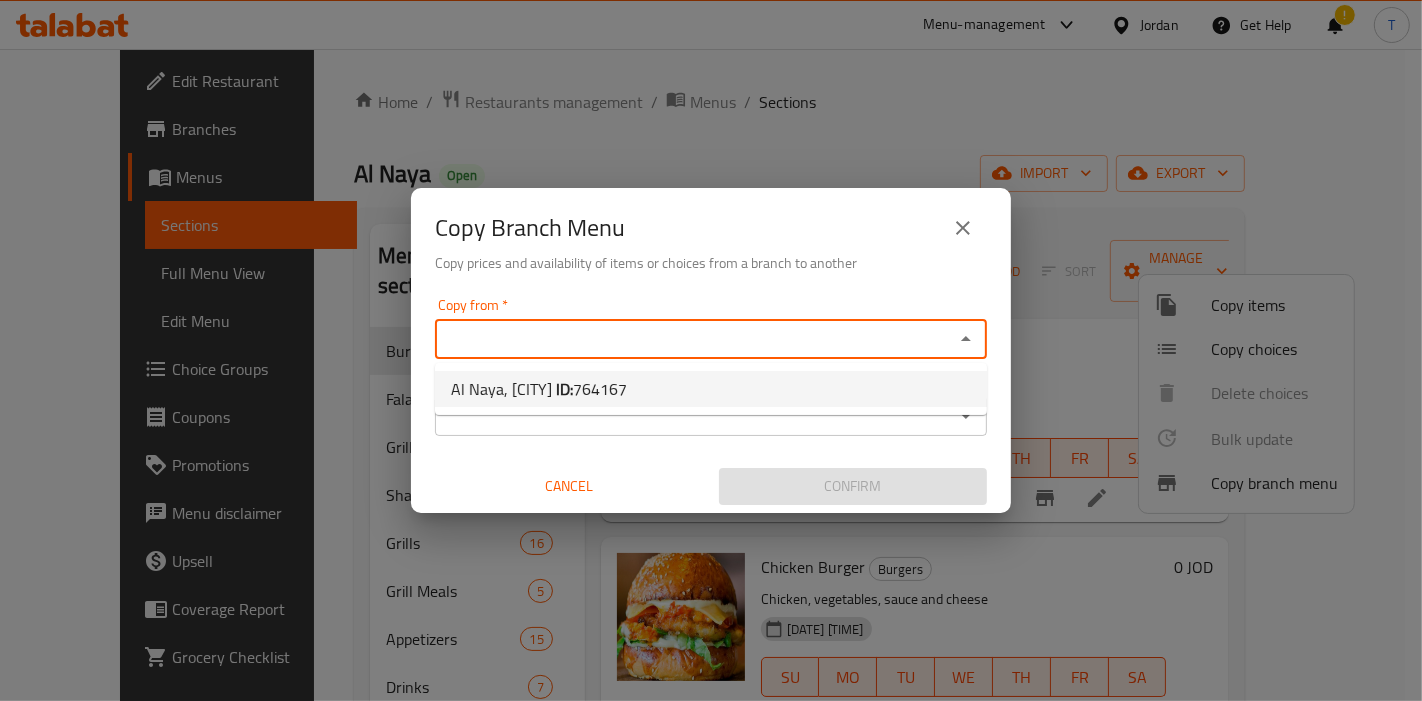 click on "Al Naya, [CITY] ID: [NUMBER]" at bounding box center [711, 389] 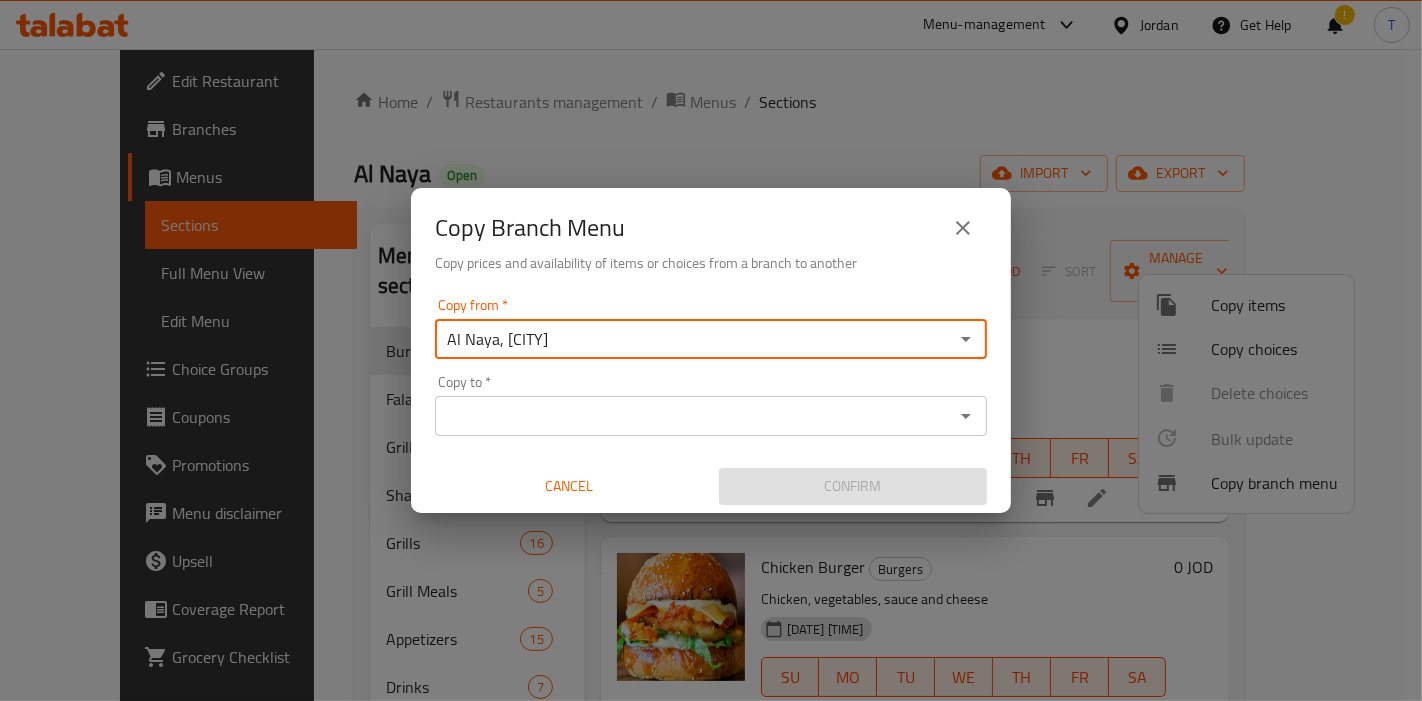 click on "Copy to   *" at bounding box center (694, 416) 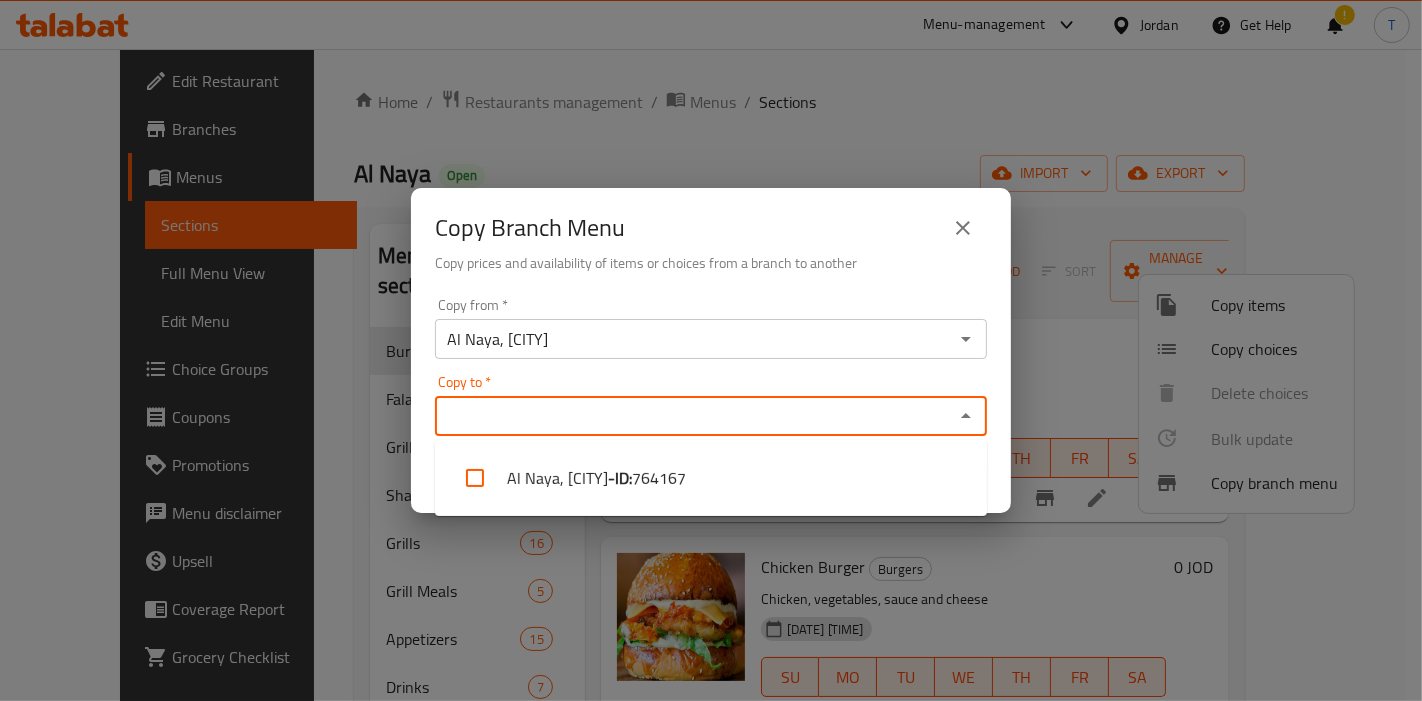 click on "Copy prices and availability of items or choices from a branch to another" at bounding box center [711, 263] 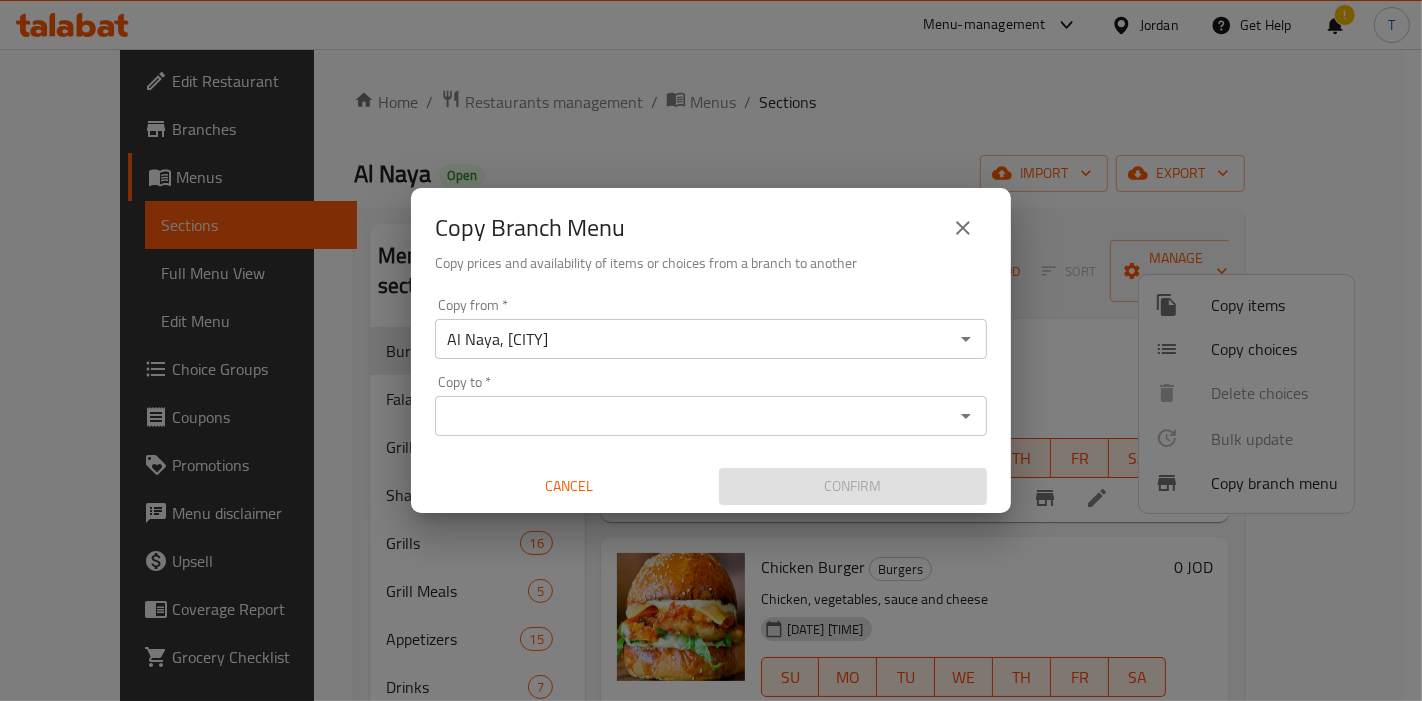 click on "Copy to   *" at bounding box center [694, 416] 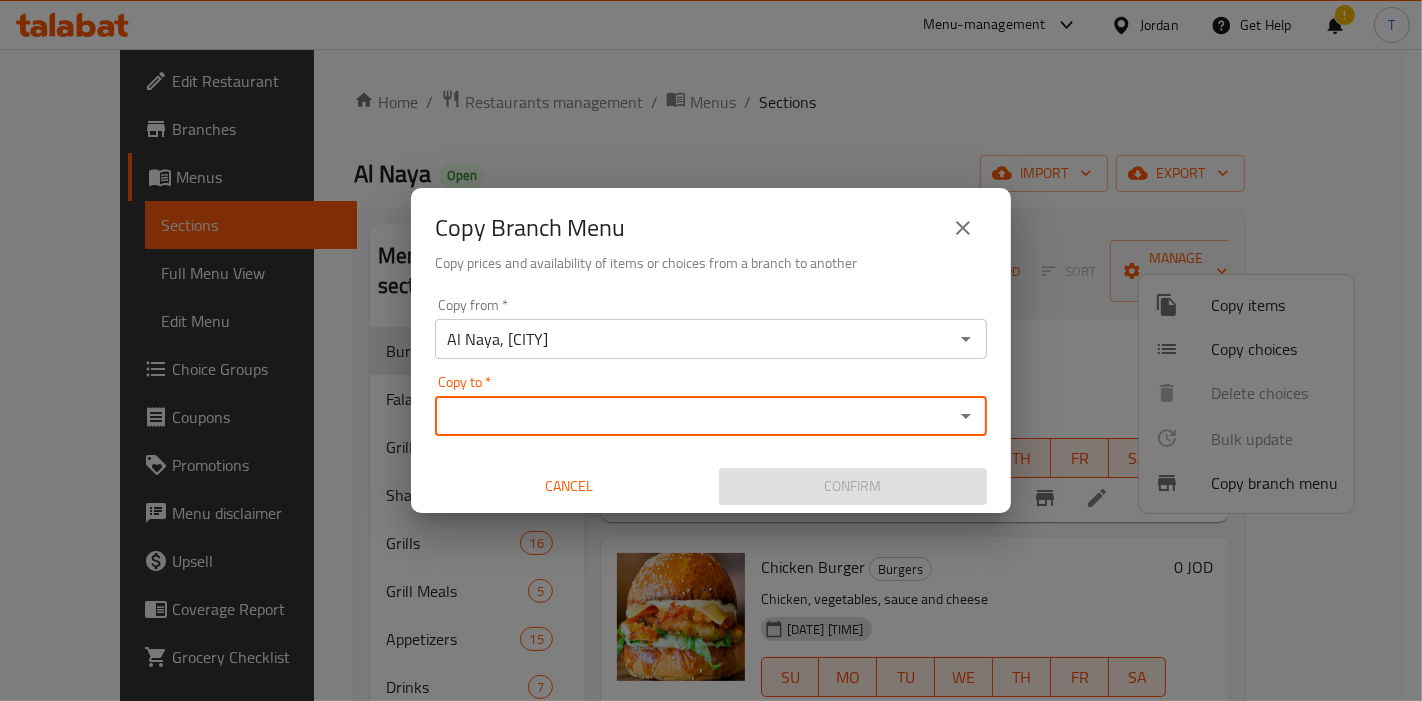 click on "Copy to   *" at bounding box center [694, 416] 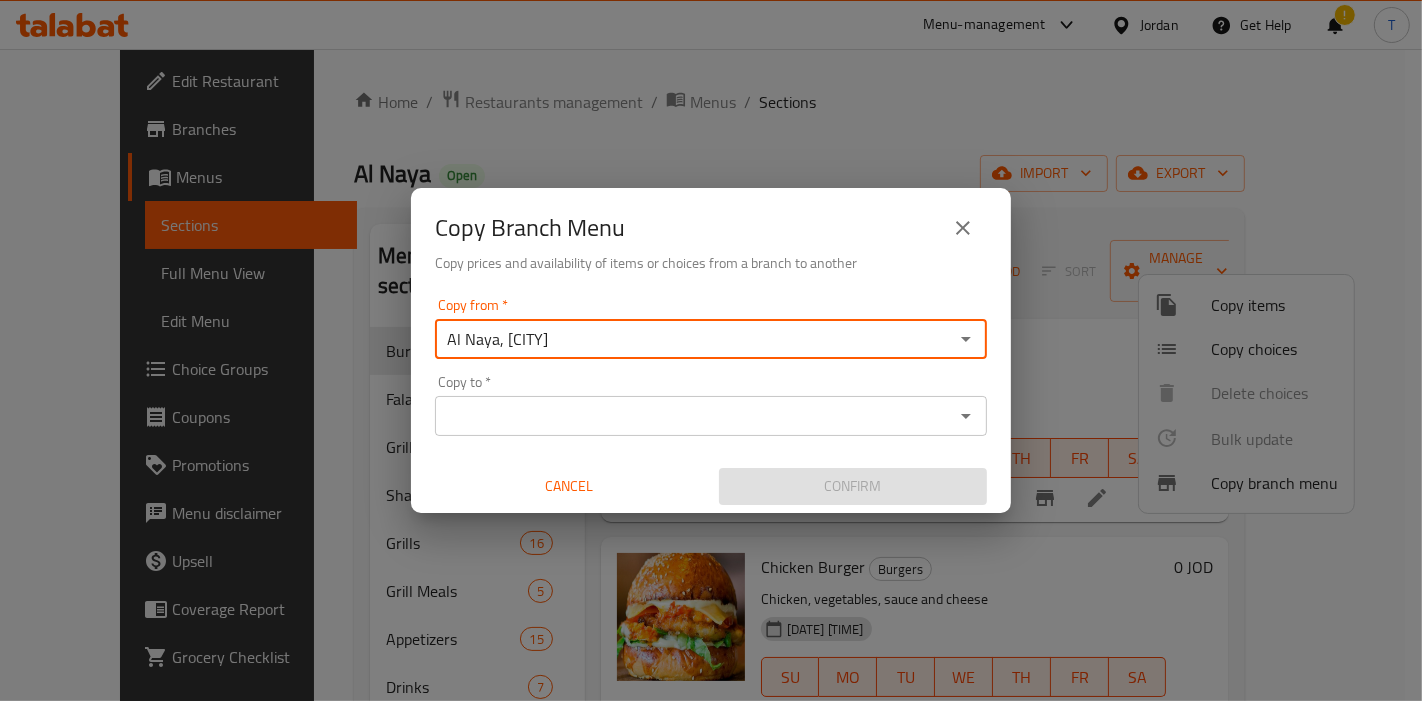 click on "Al Naya, [CITY]" at bounding box center [694, 339] 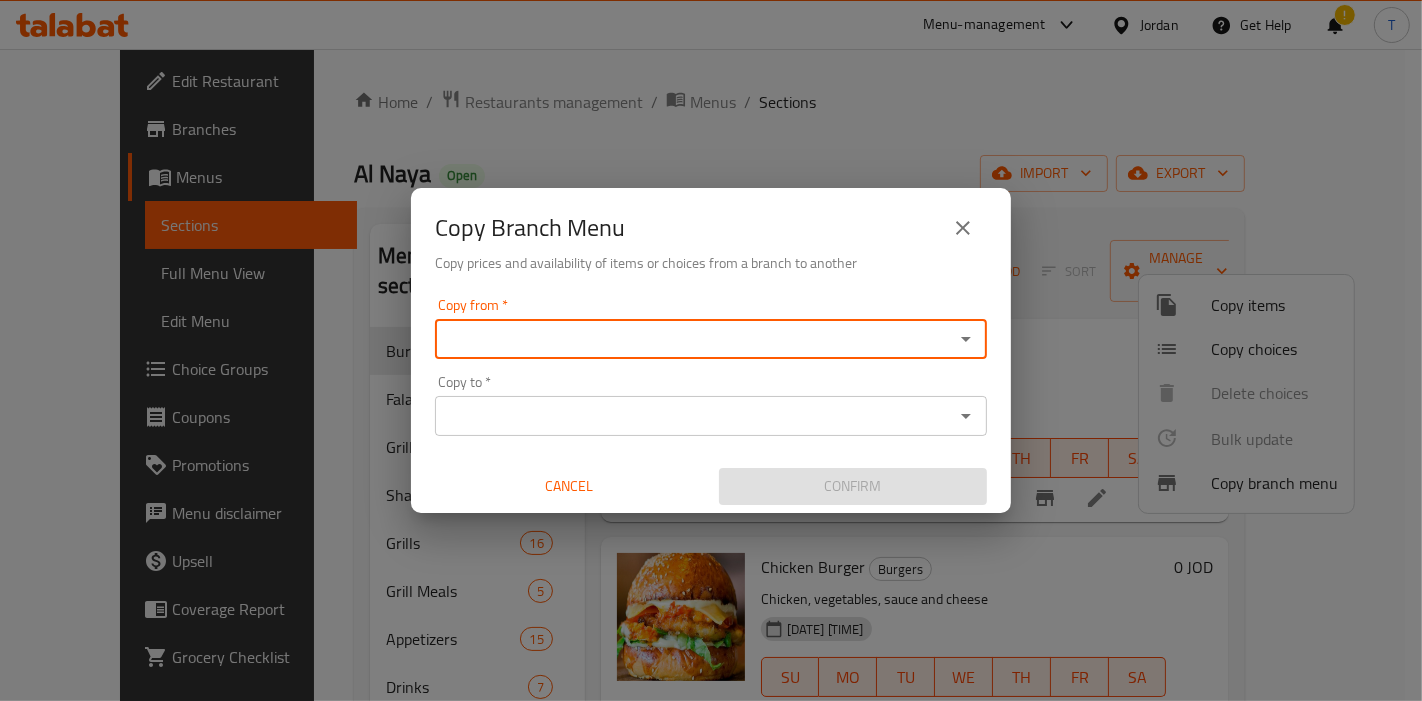 click on "Copy to   * Copy to  *" at bounding box center (711, 405) 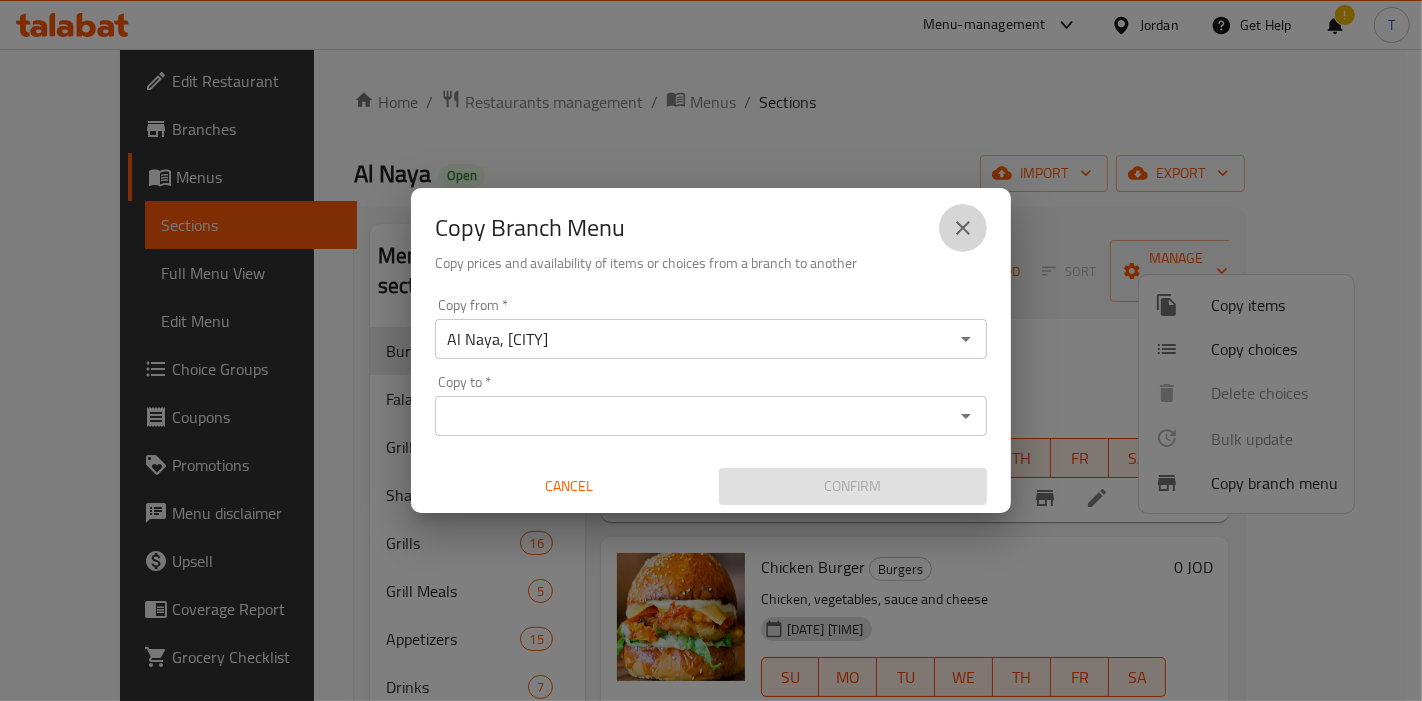 click 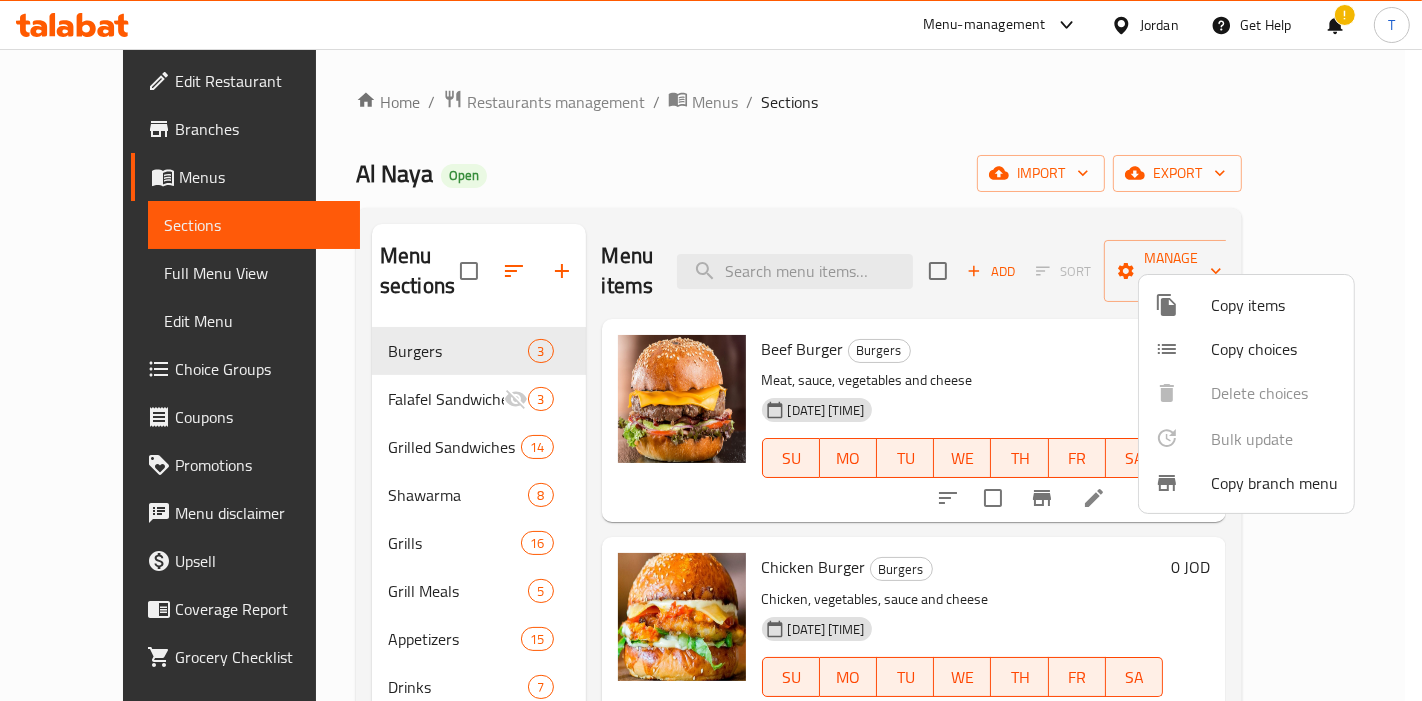 click at bounding box center [711, 350] 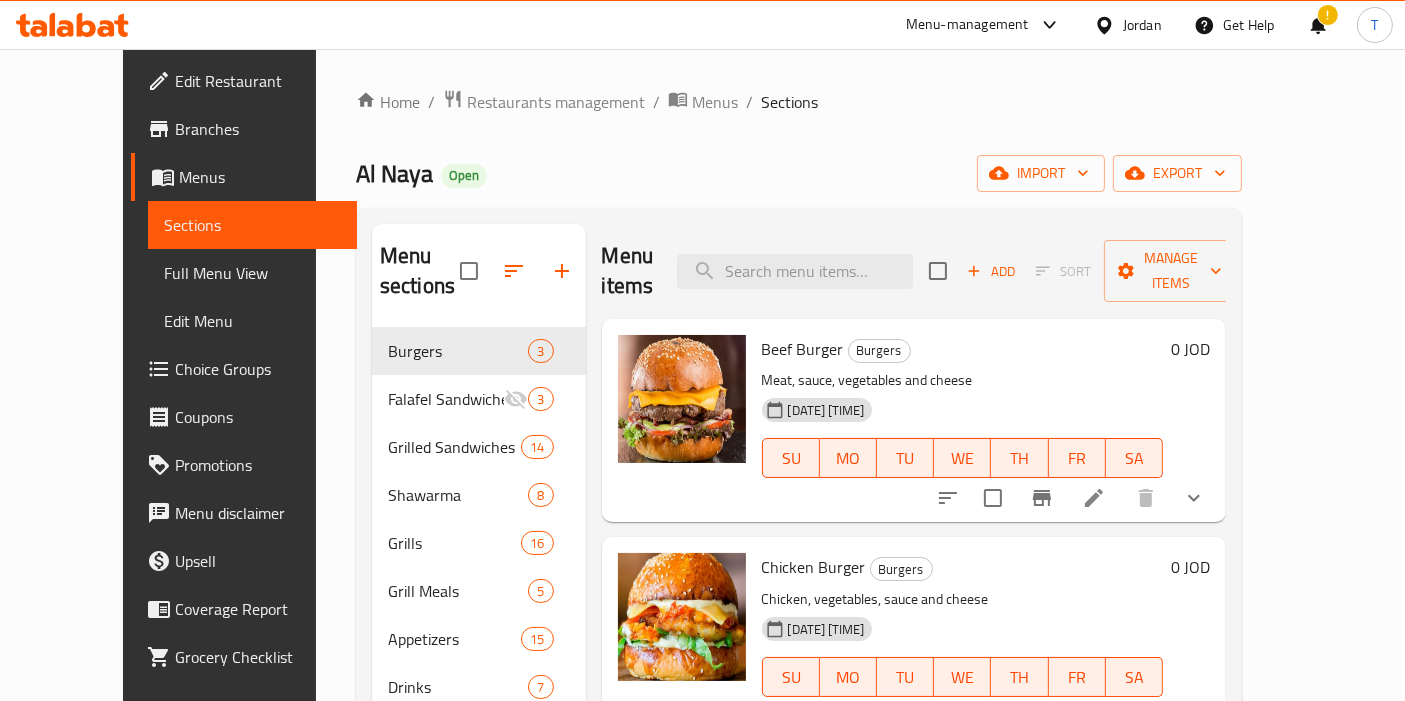 click on "Restaurants management" at bounding box center (556, 102) 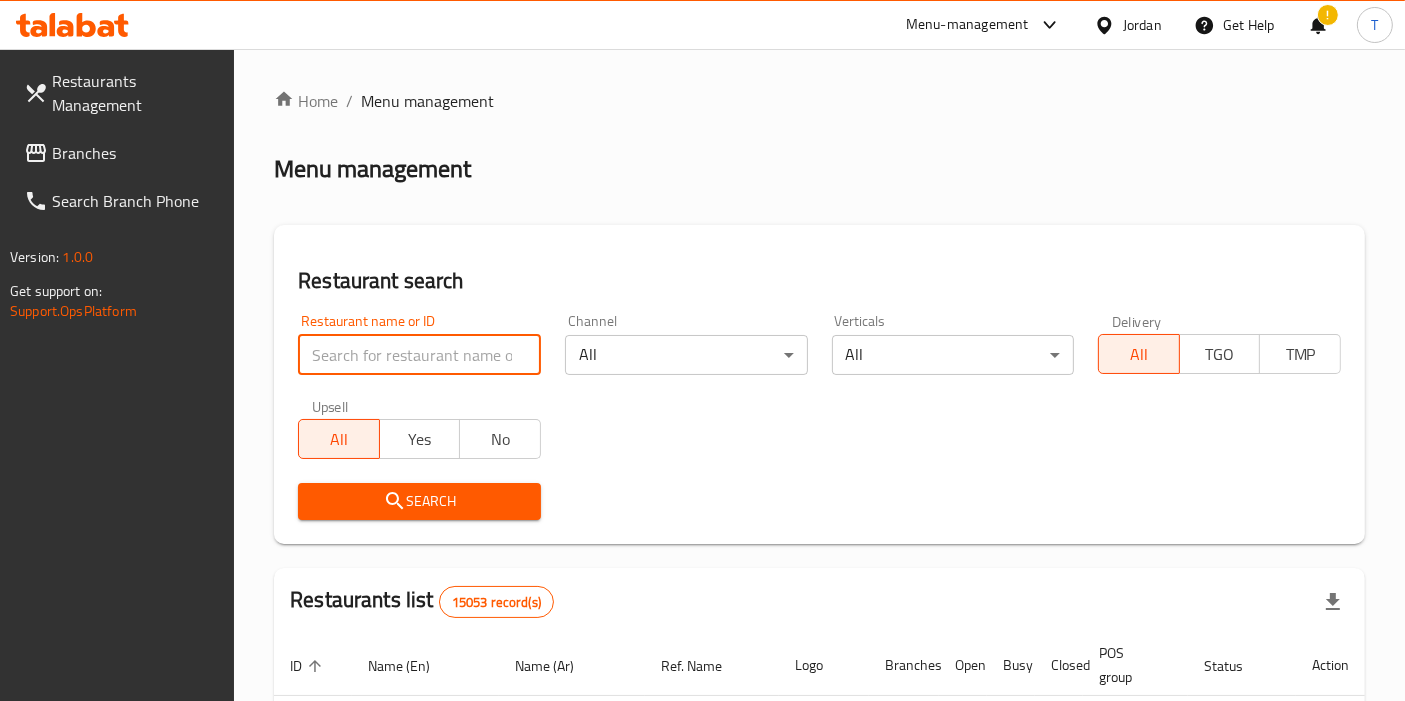 click at bounding box center [419, 355] 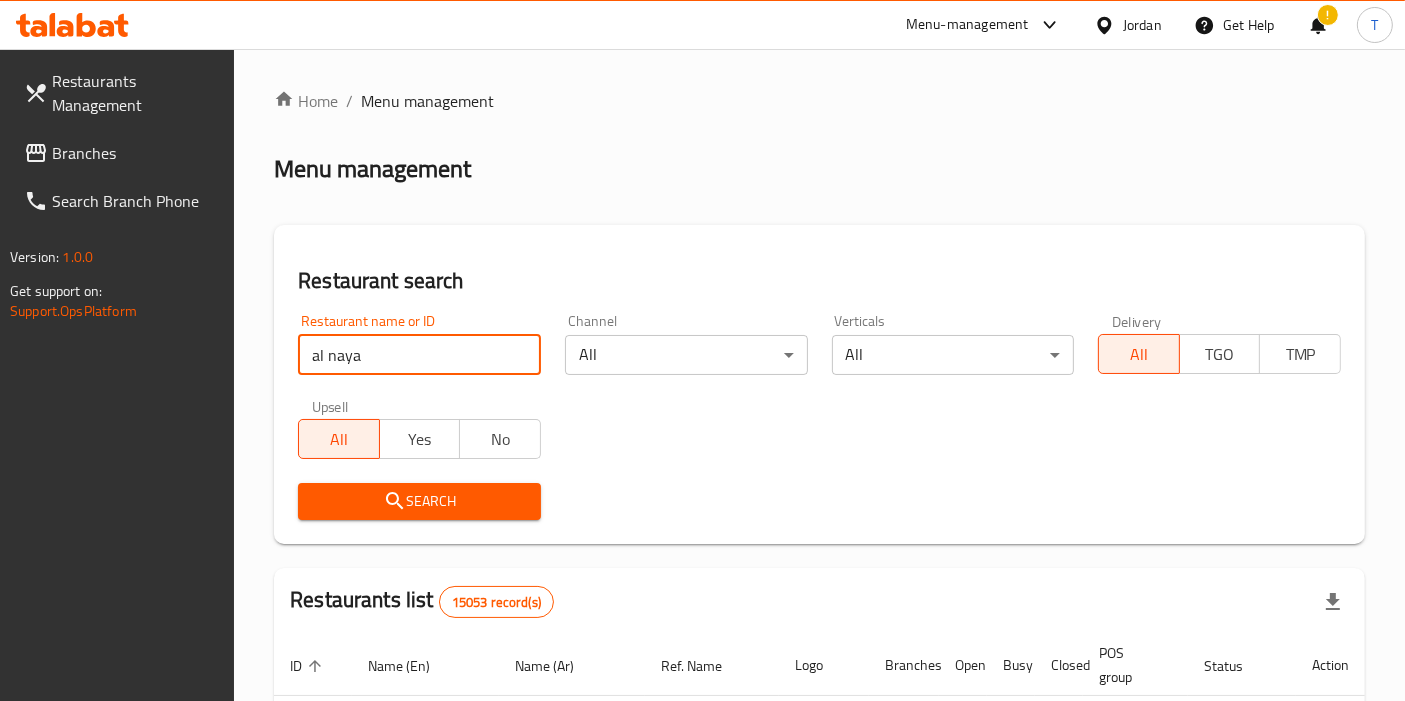type on "al naya" 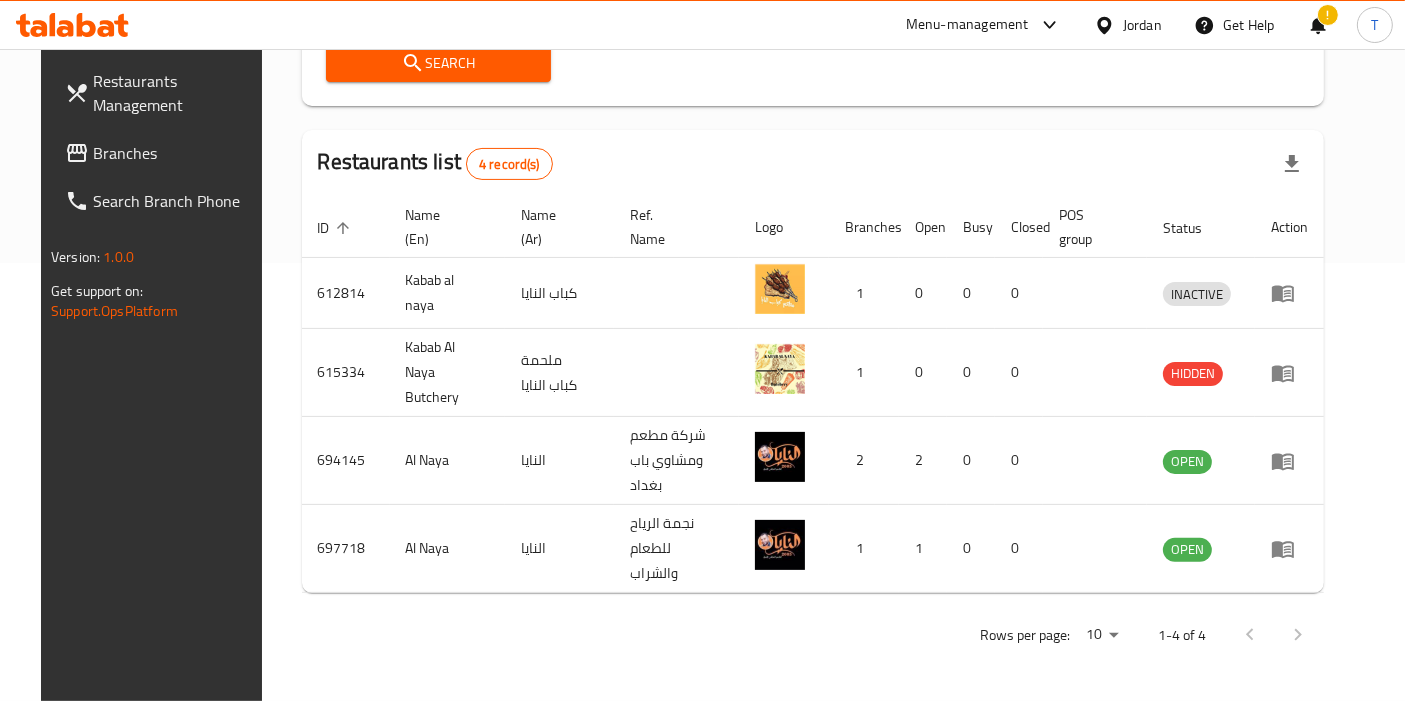 scroll, scrollTop: 385, scrollLeft: 0, axis: vertical 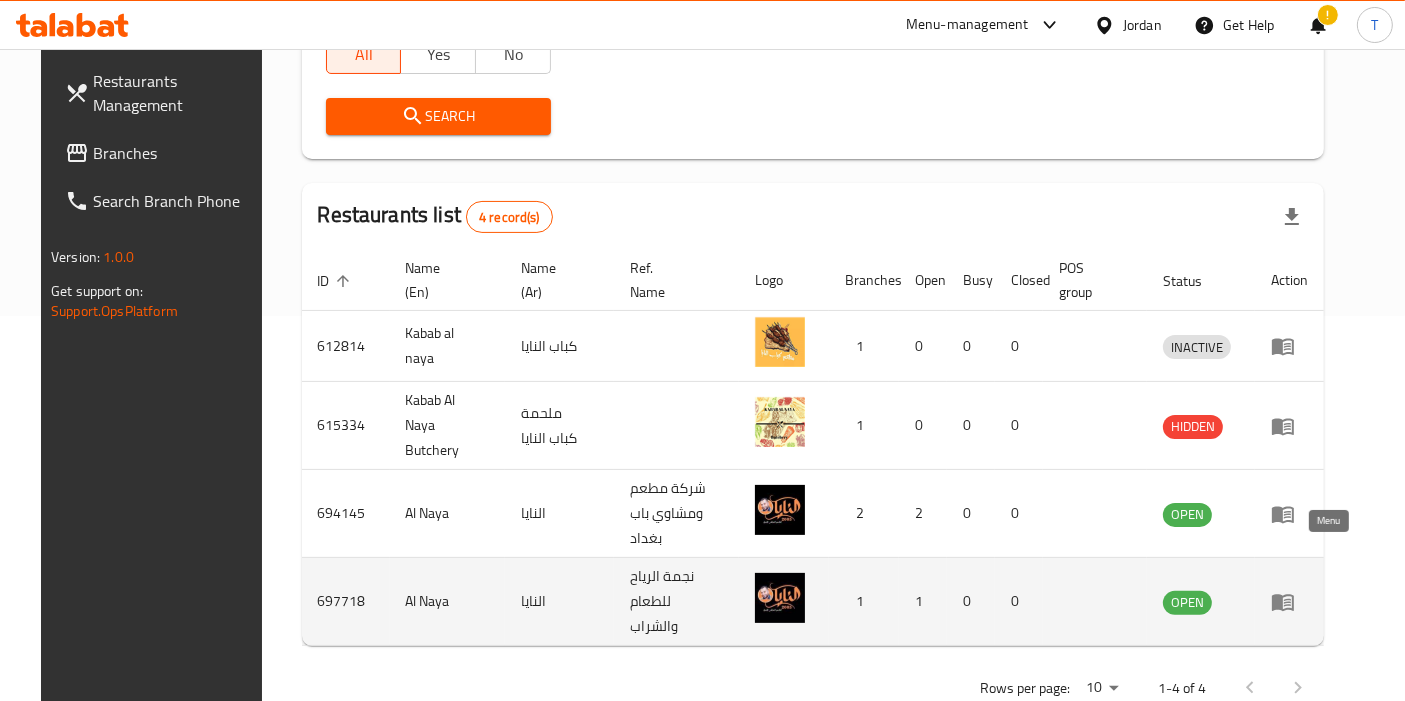 click 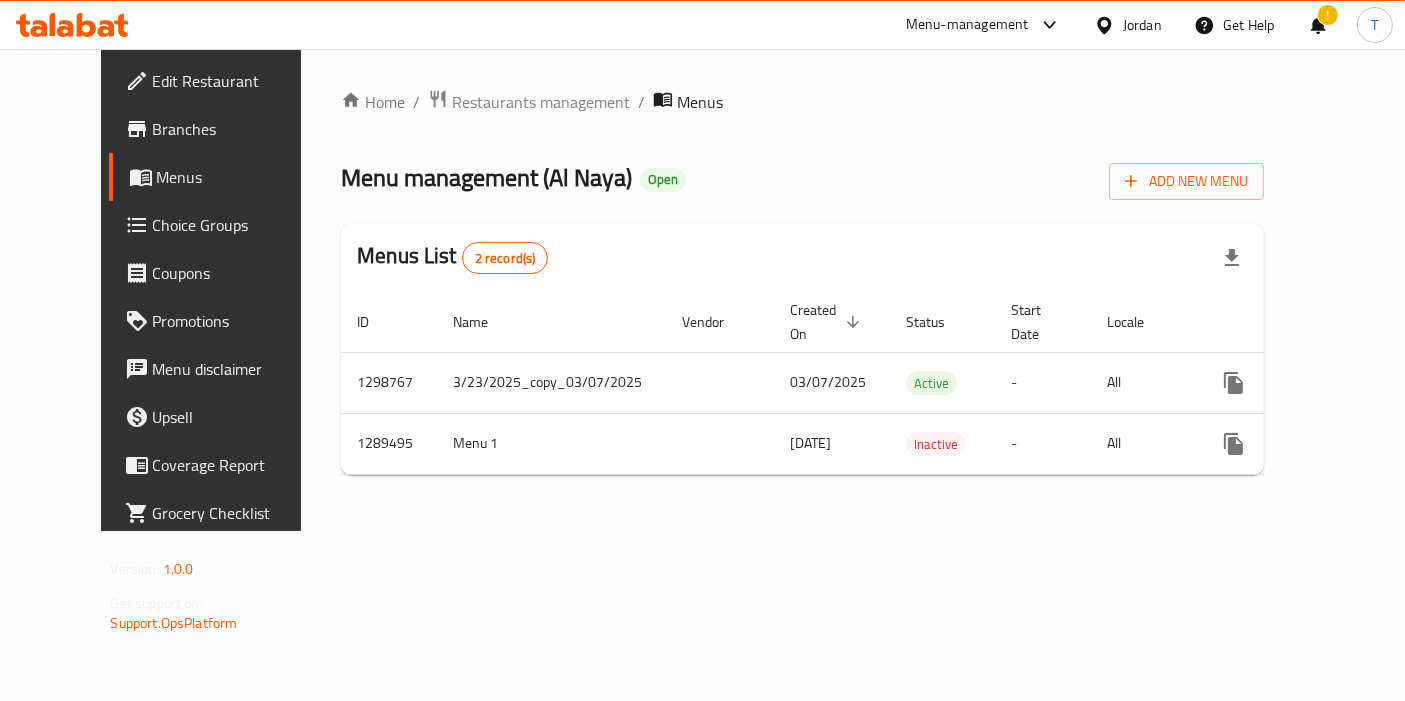 scroll, scrollTop: 0, scrollLeft: 0, axis: both 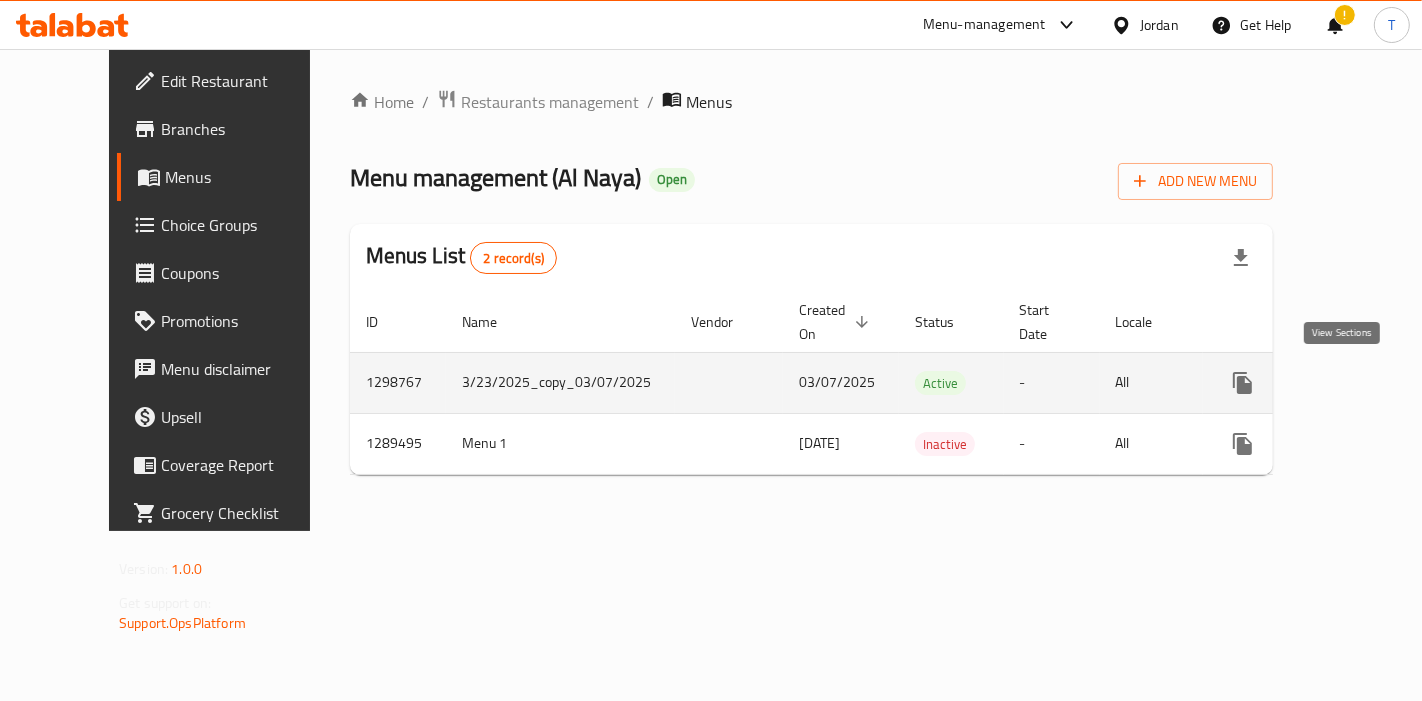click 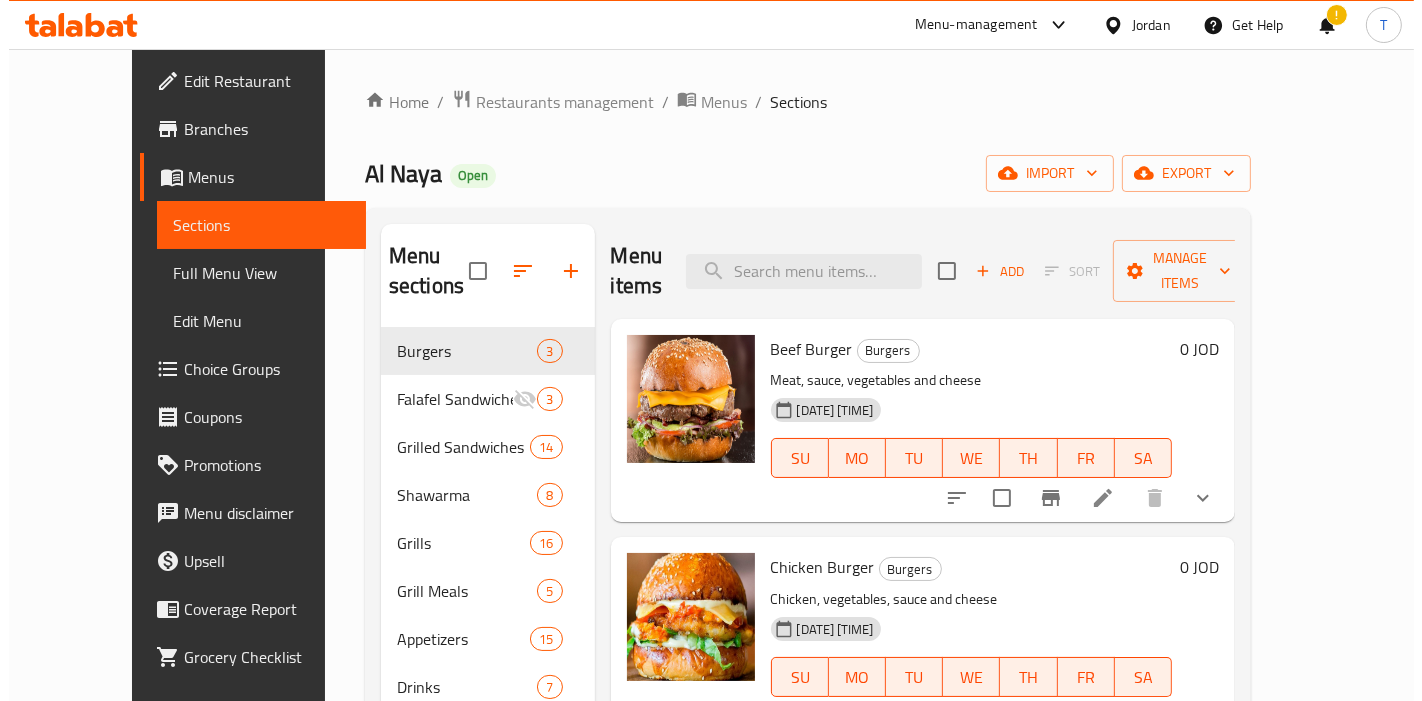 scroll, scrollTop: 3, scrollLeft: 0, axis: vertical 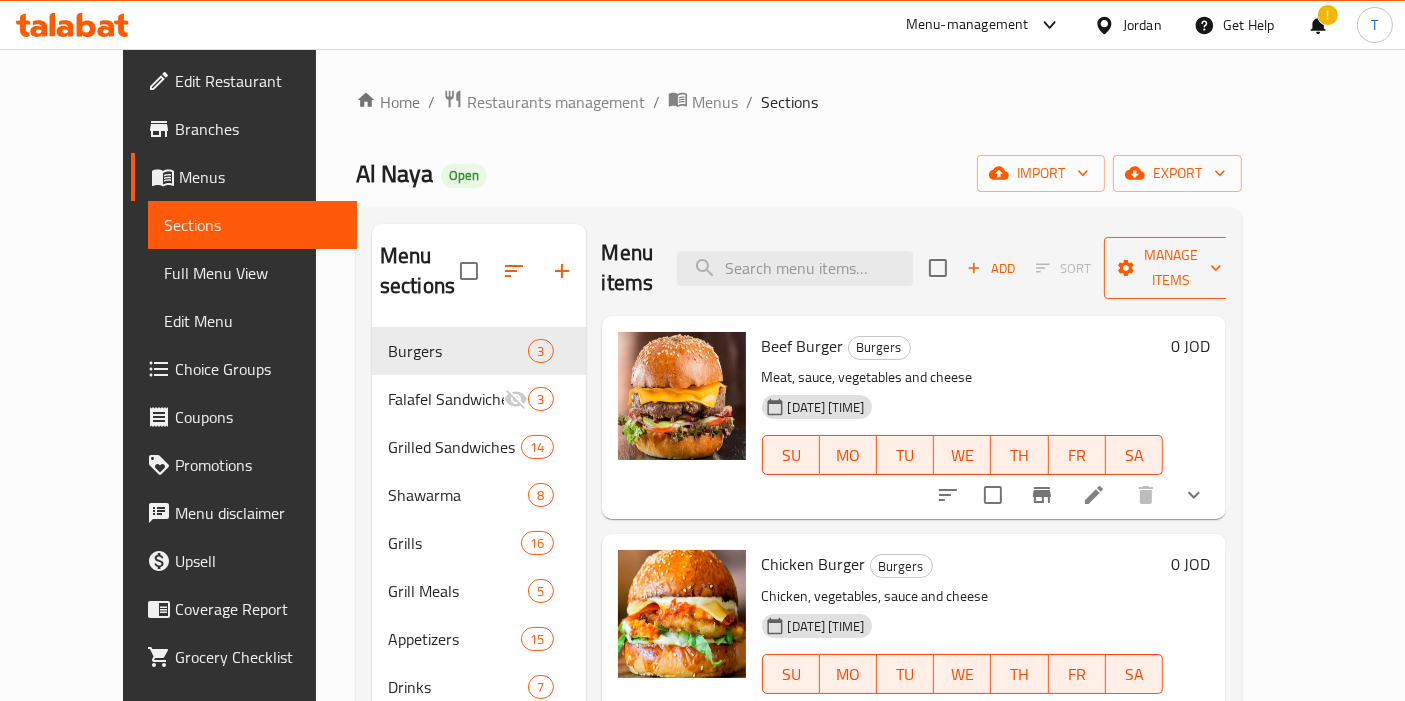 click on "Manage items" at bounding box center [1171, 268] 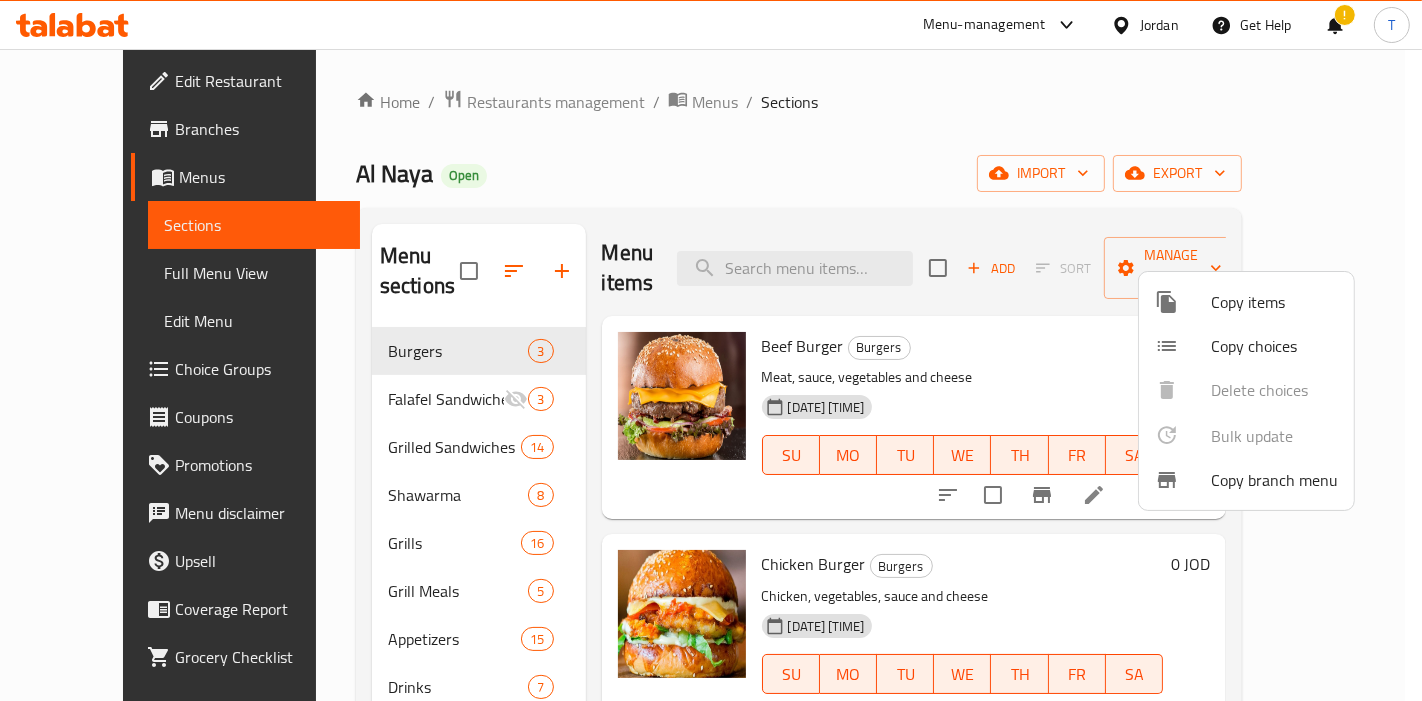 click at bounding box center (711, 350) 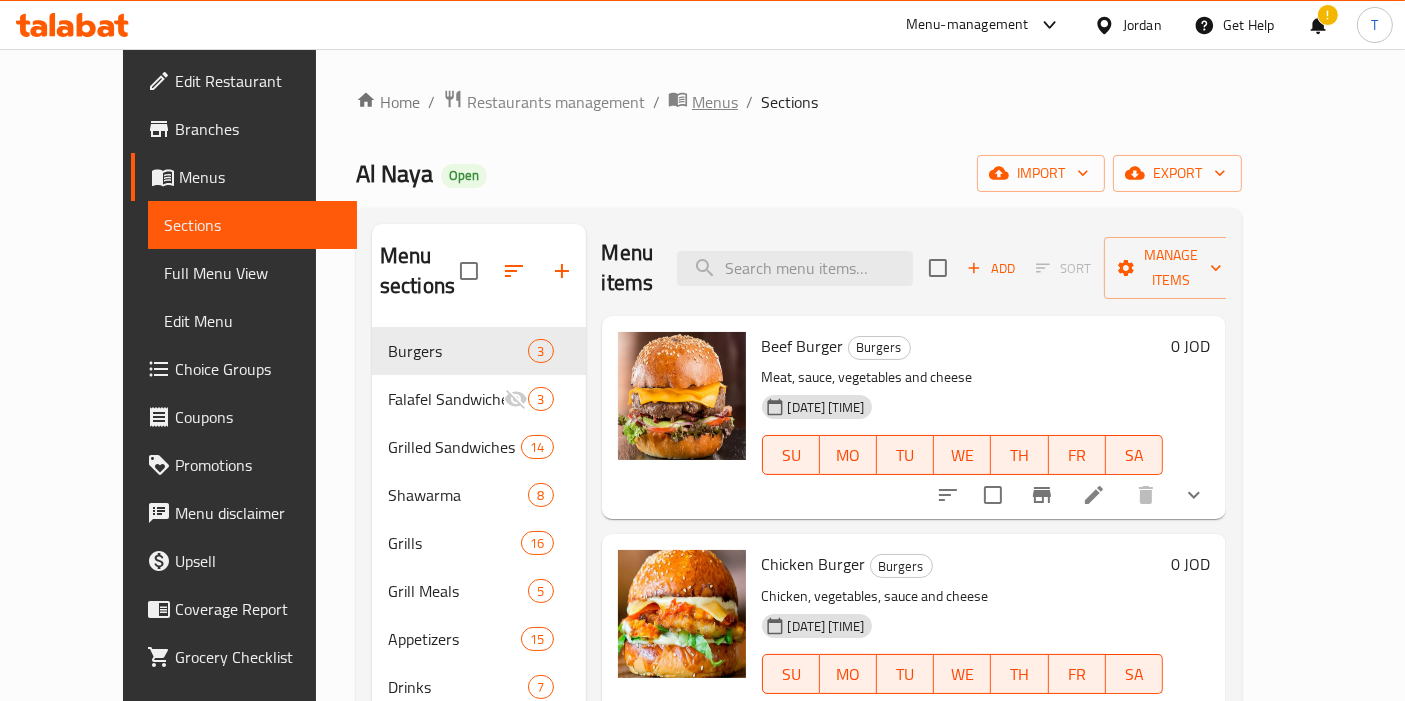 click on "Menus" at bounding box center (715, 102) 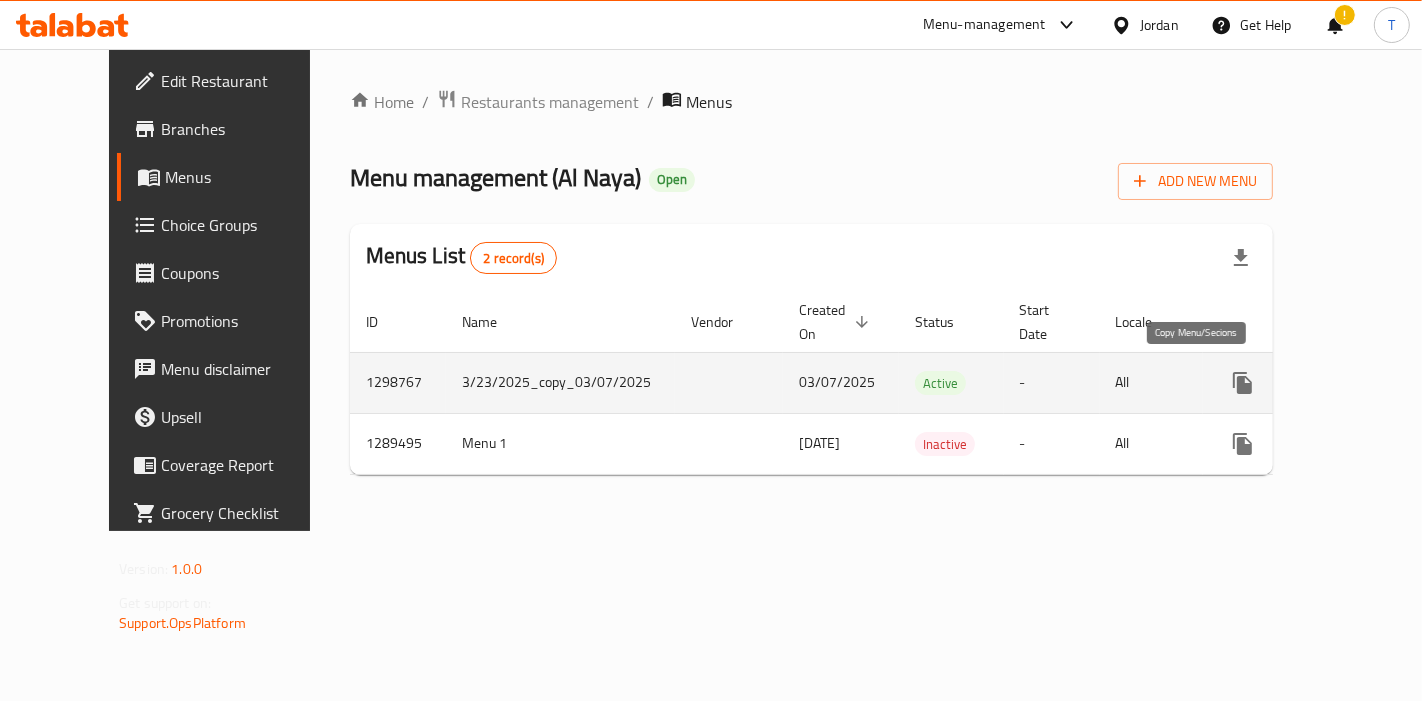 click at bounding box center [1243, 383] 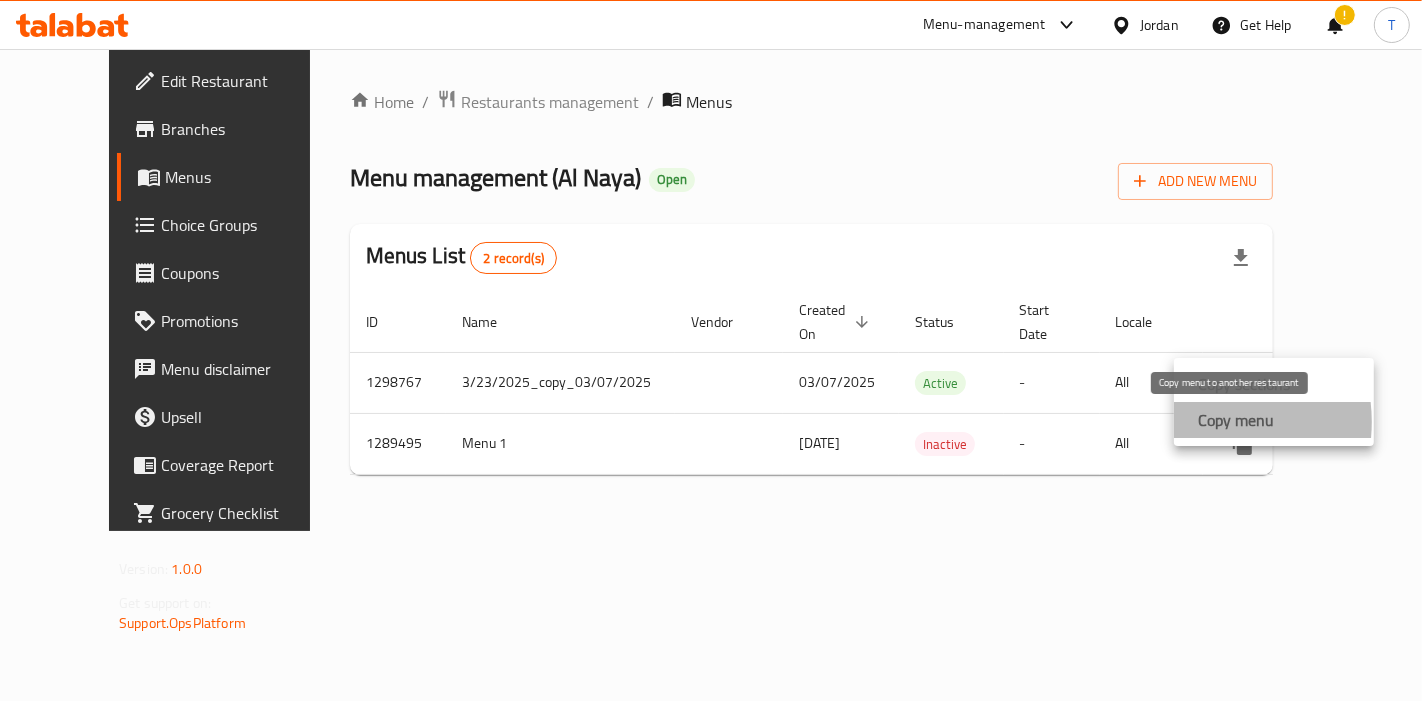 click on "Copy menu" at bounding box center (1236, 420) 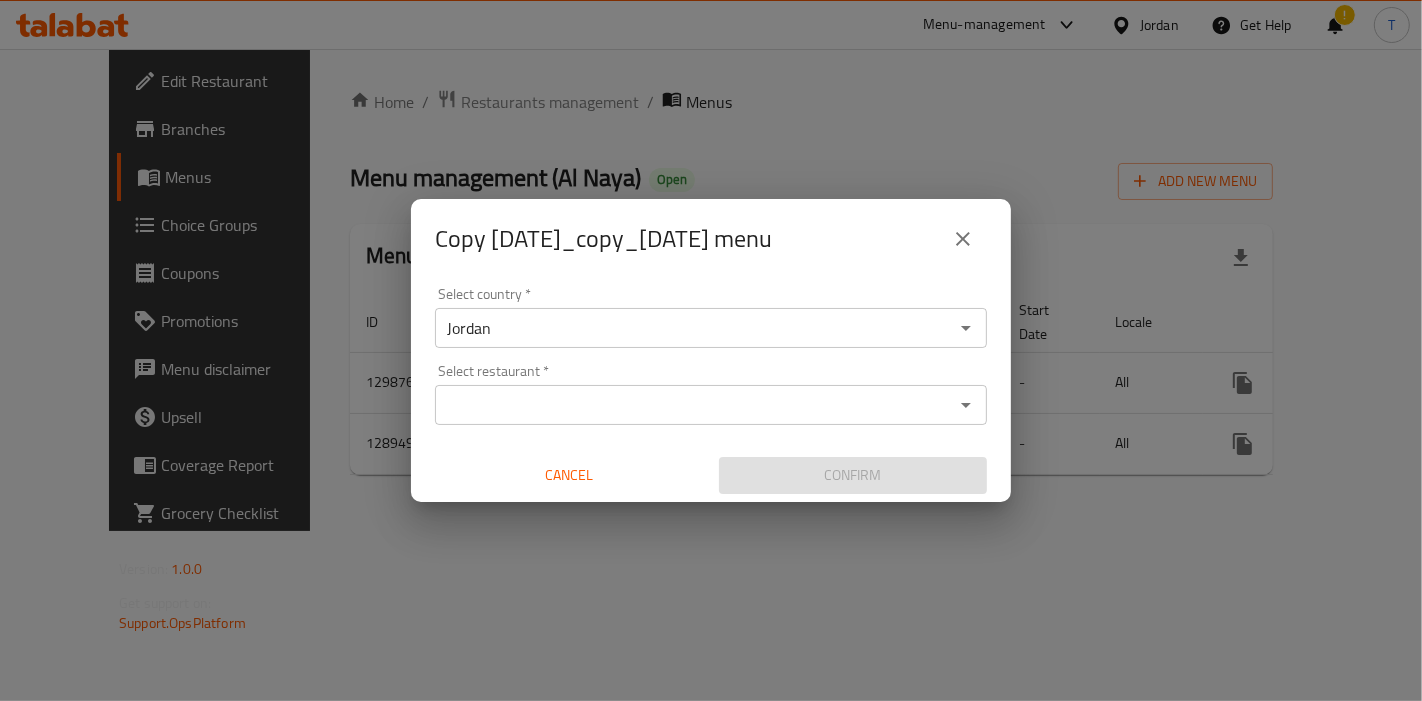 click on "Select restaurant  *" at bounding box center (711, 405) 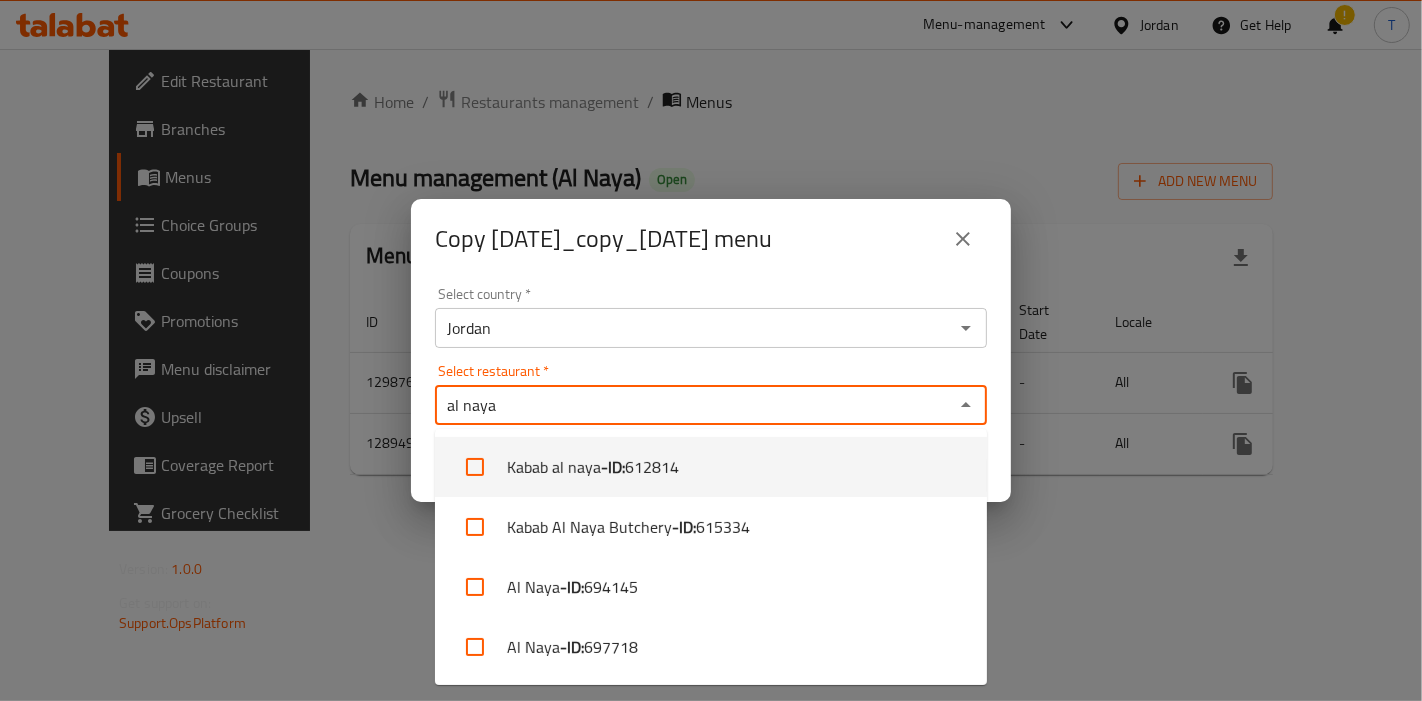 type on "al naya" 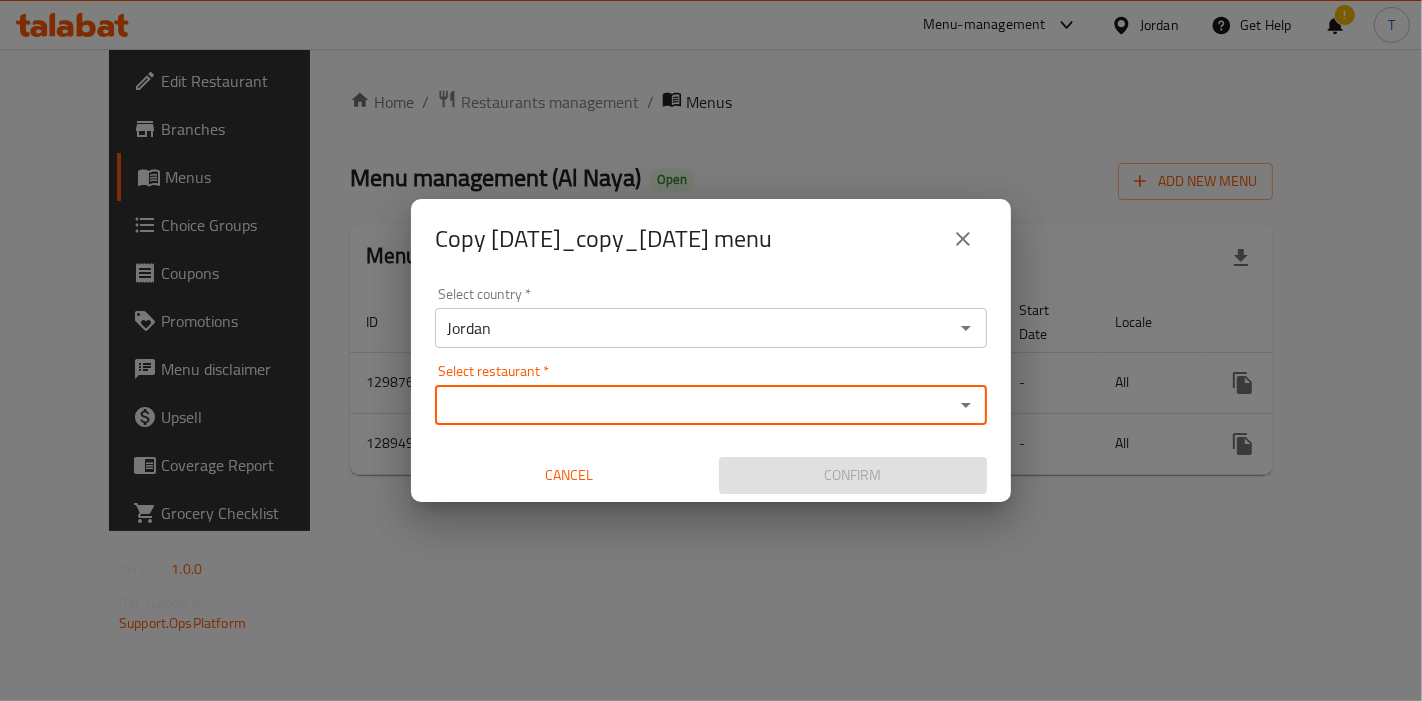 click on "Select restaurant   *" at bounding box center [694, 405] 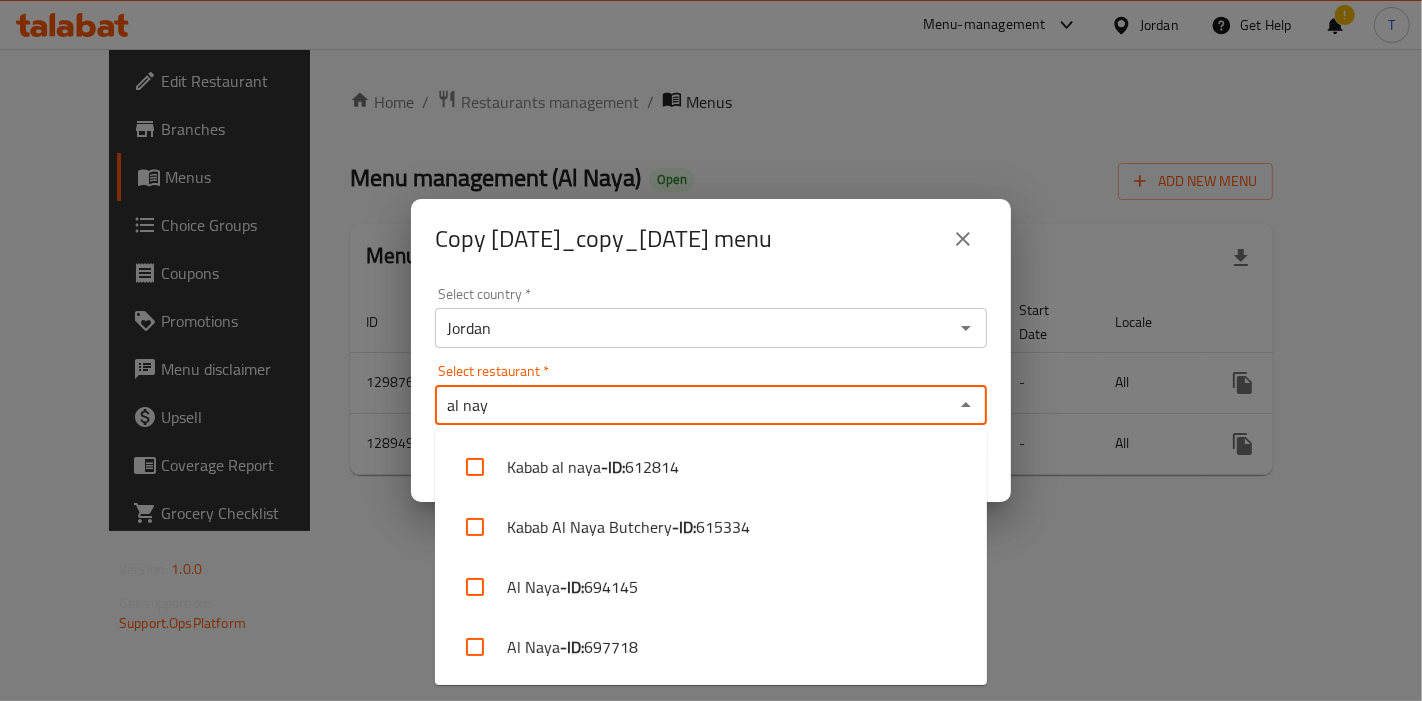 type on "al naya" 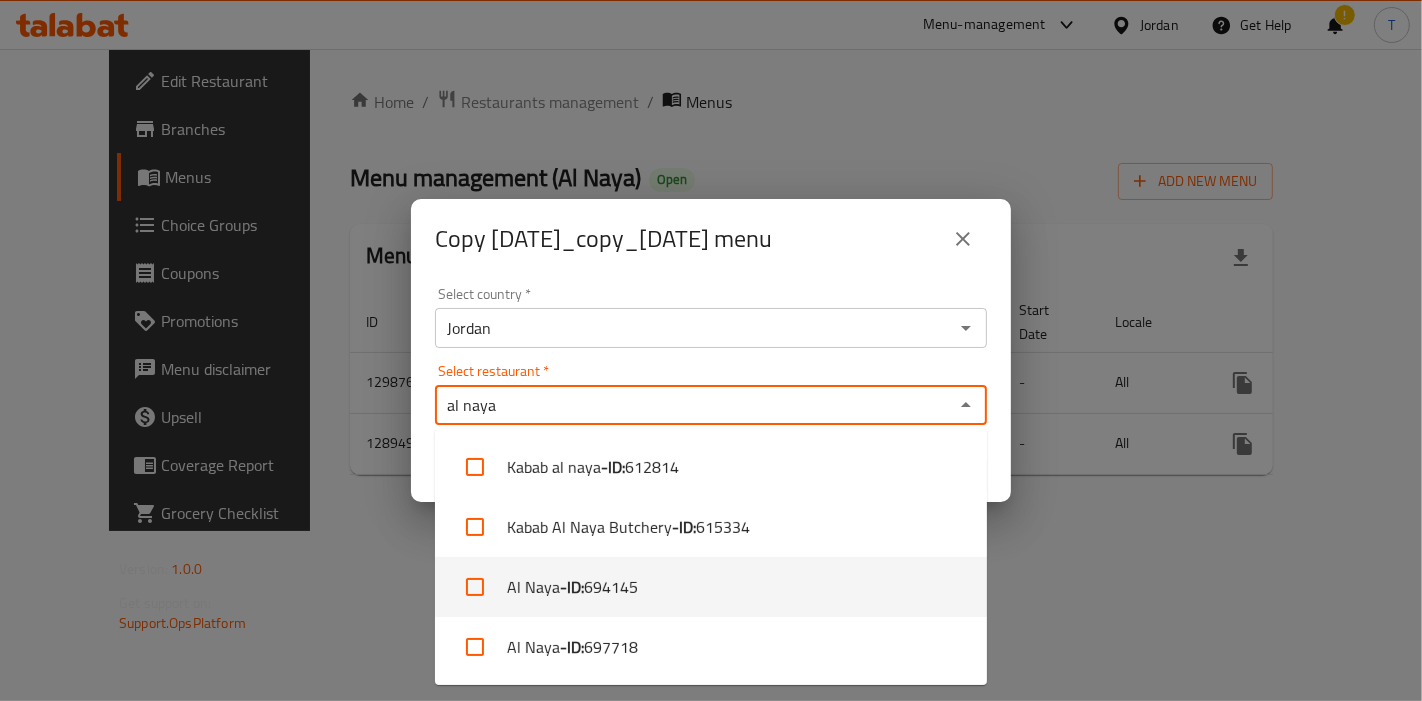click on "694145" at bounding box center (611, 587) 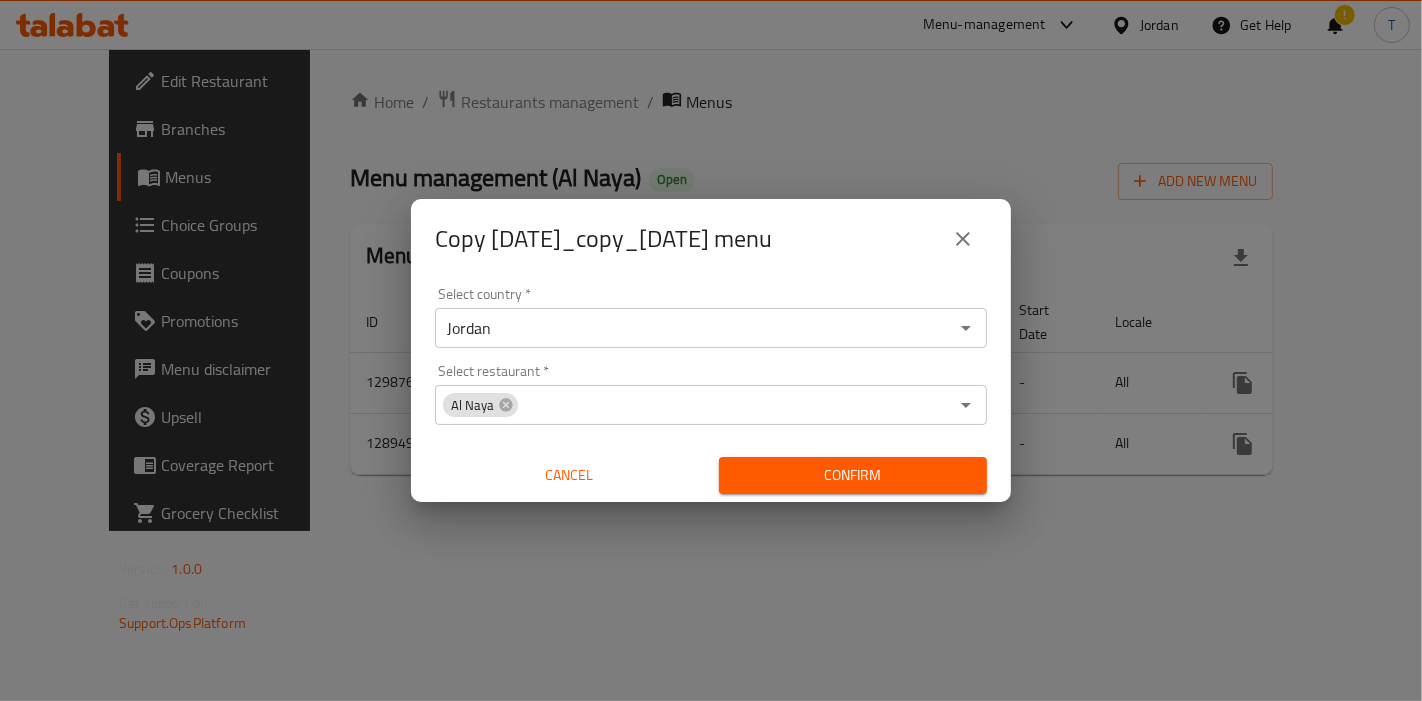 click on "Confirm" at bounding box center (853, 475) 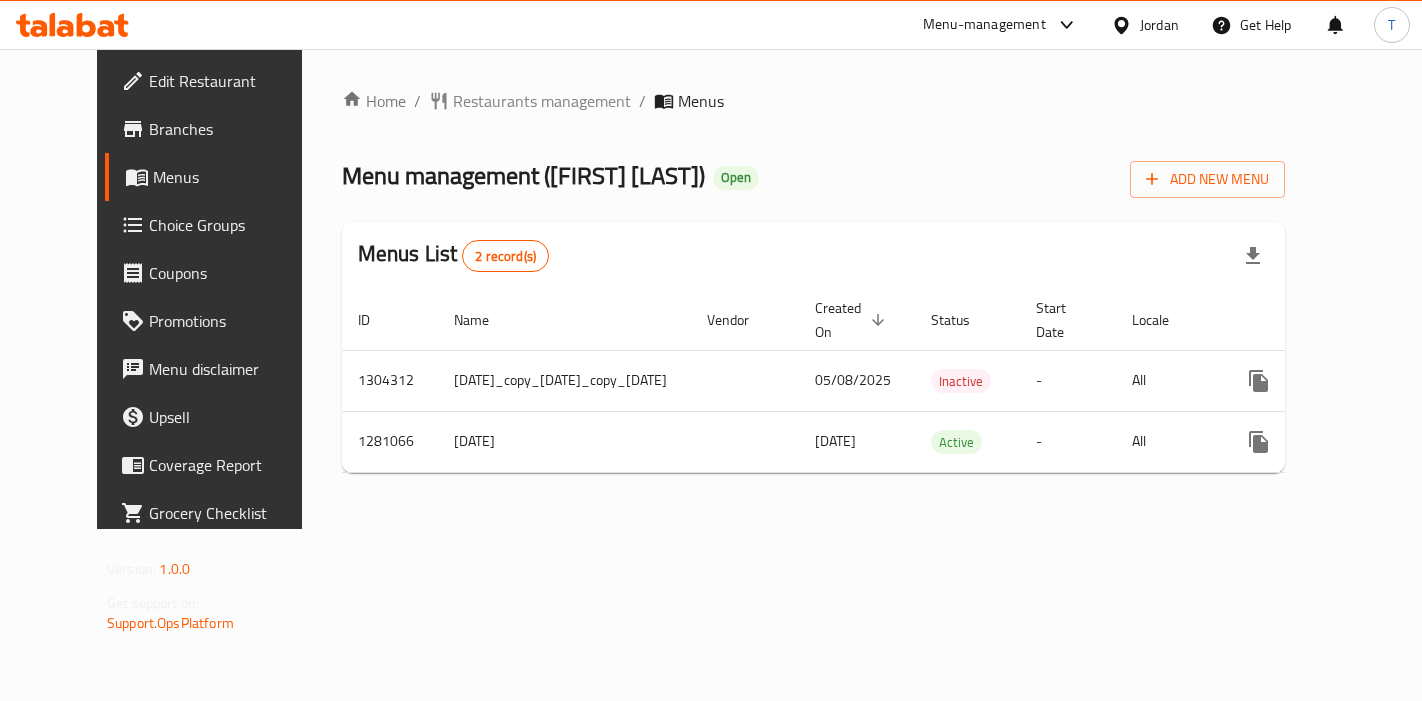 scroll, scrollTop: 0, scrollLeft: 0, axis: both 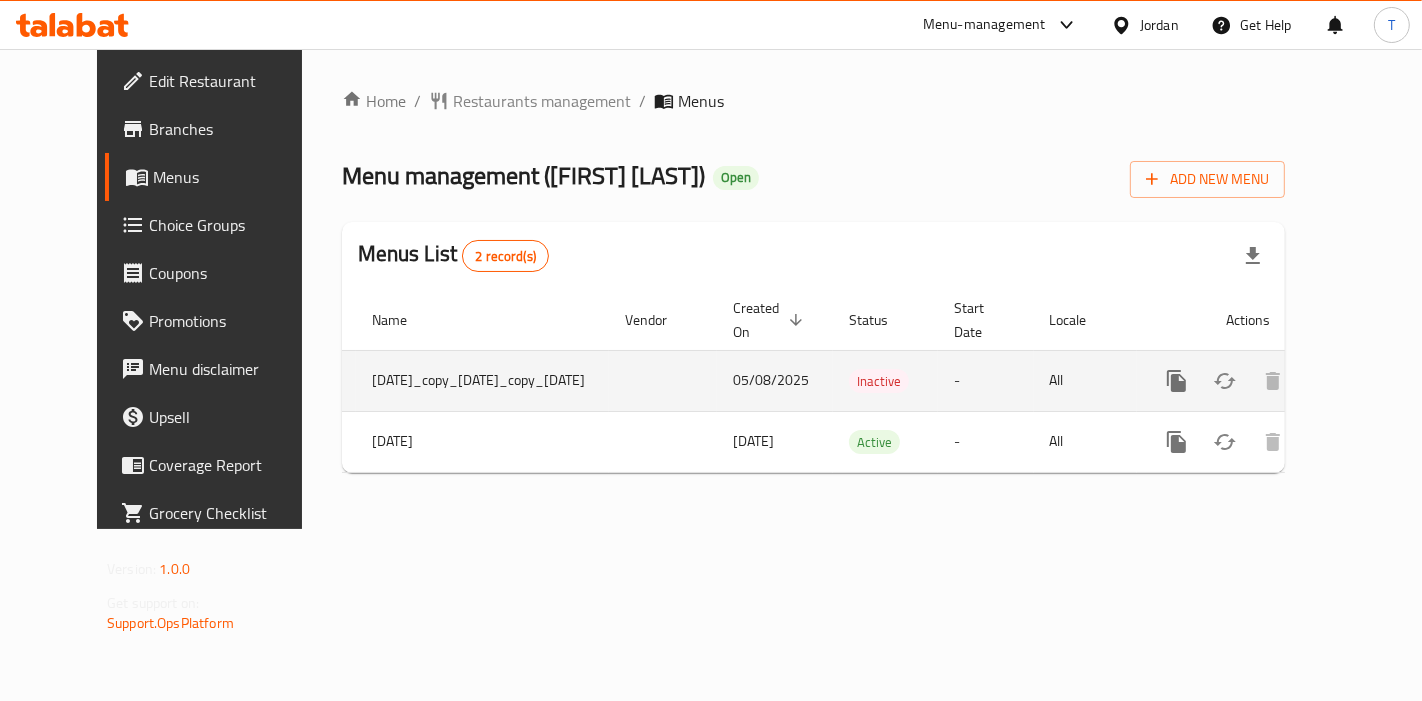 click 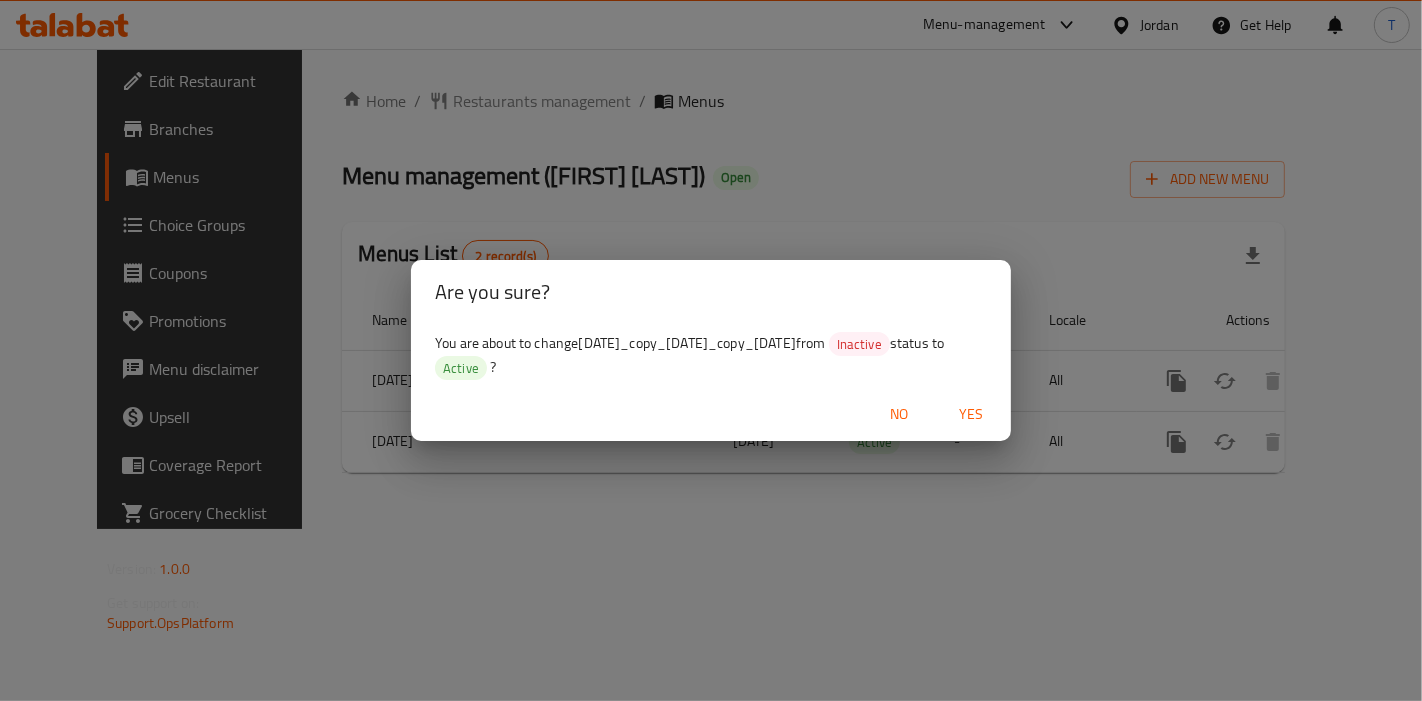 drag, startPoint x: 977, startPoint y: 404, endPoint x: 952, endPoint y: 429, distance: 35.35534 